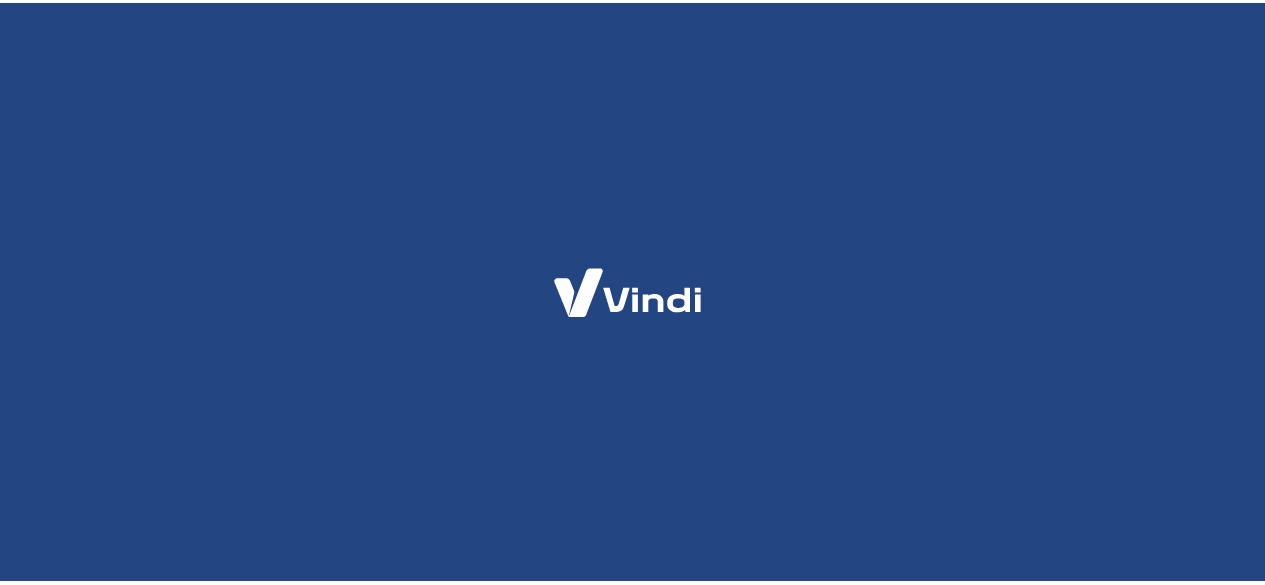 scroll, scrollTop: 0, scrollLeft: 0, axis: both 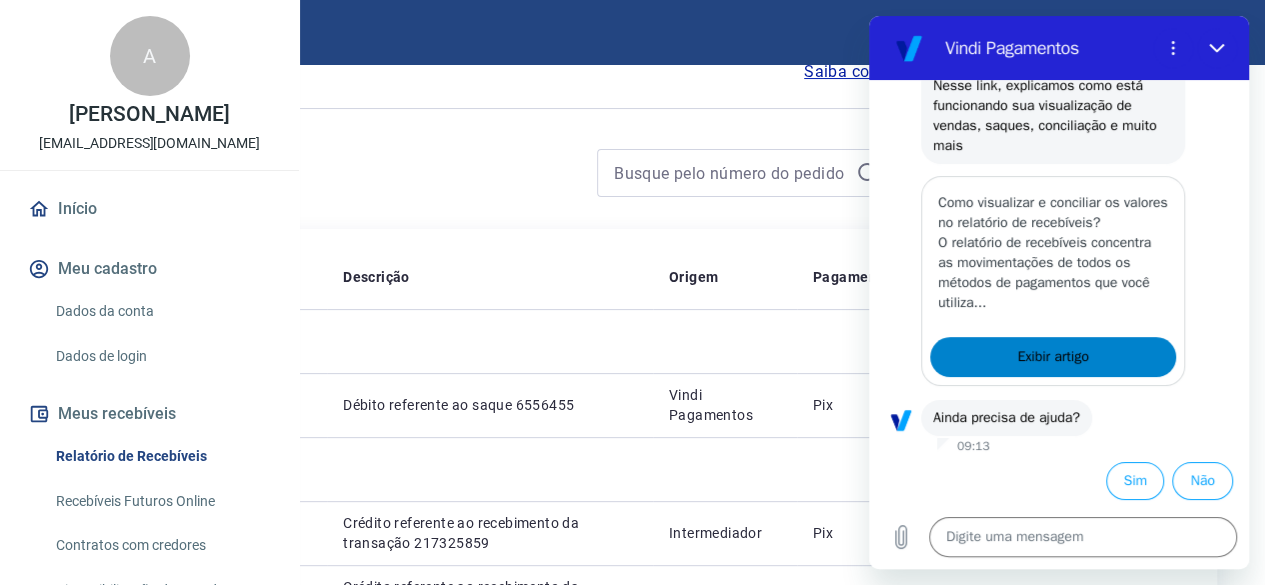 click on "Exibir artigo" at bounding box center (1052, 357) 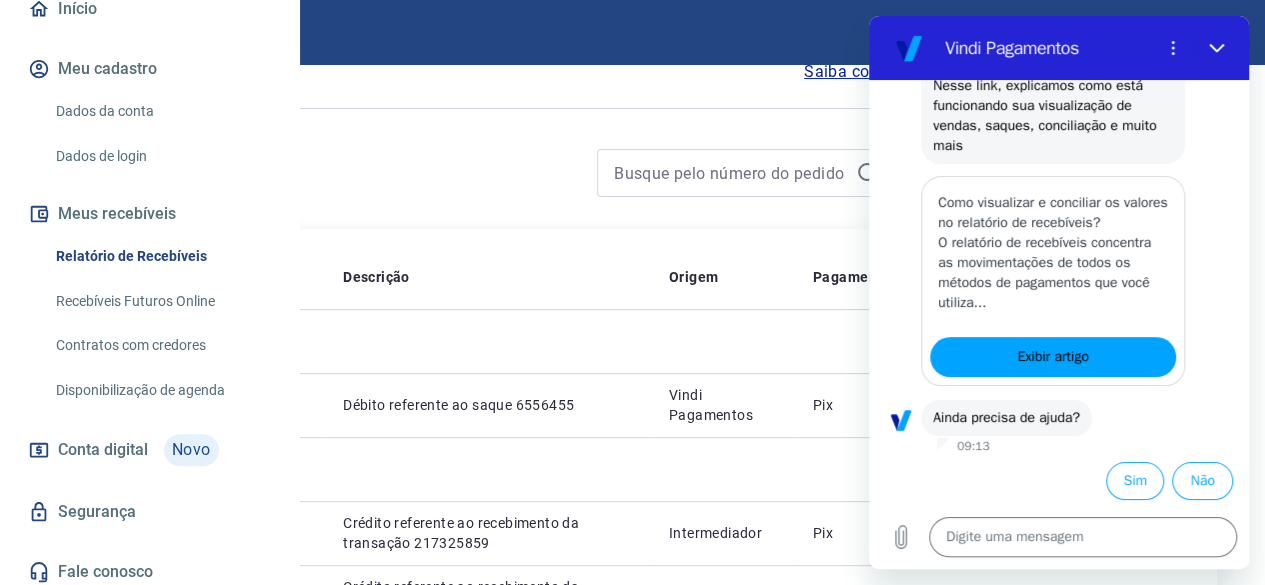 scroll, scrollTop: 272, scrollLeft: 0, axis: vertical 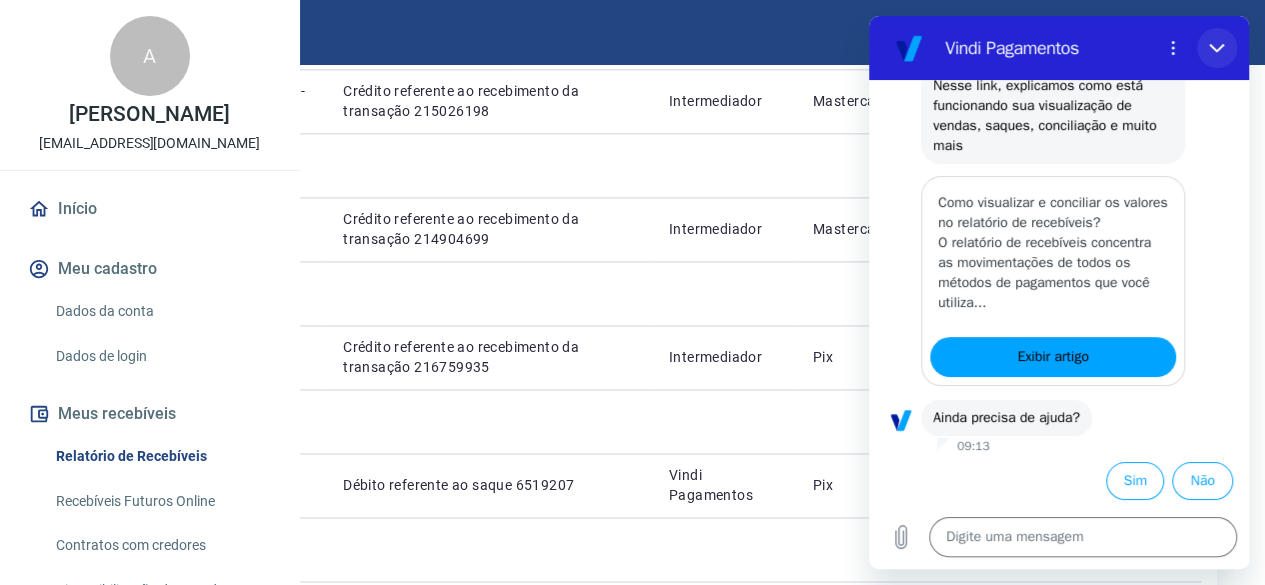 drag, startPoint x: 1225, startPoint y: 48, endPoint x: 2034, endPoint y: 119, distance: 812.1096 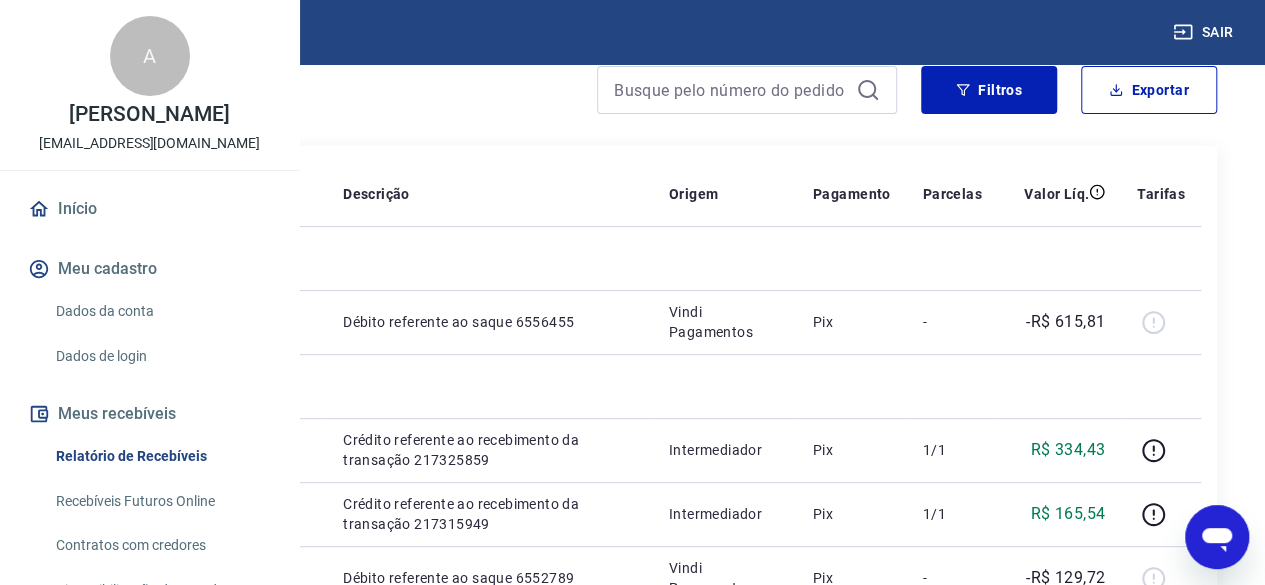 scroll, scrollTop: 0, scrollLeft: 0, axis: both 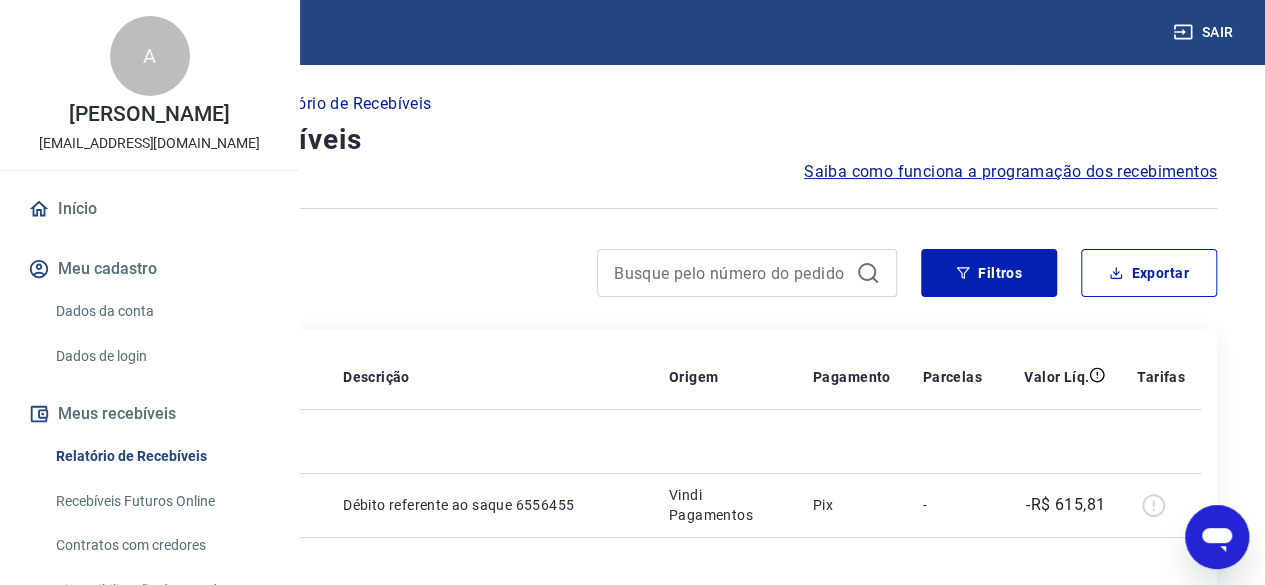 click on "Início / Meus Recebíveis / Relatório de Recebíveis" at bounding box center (632, 104) 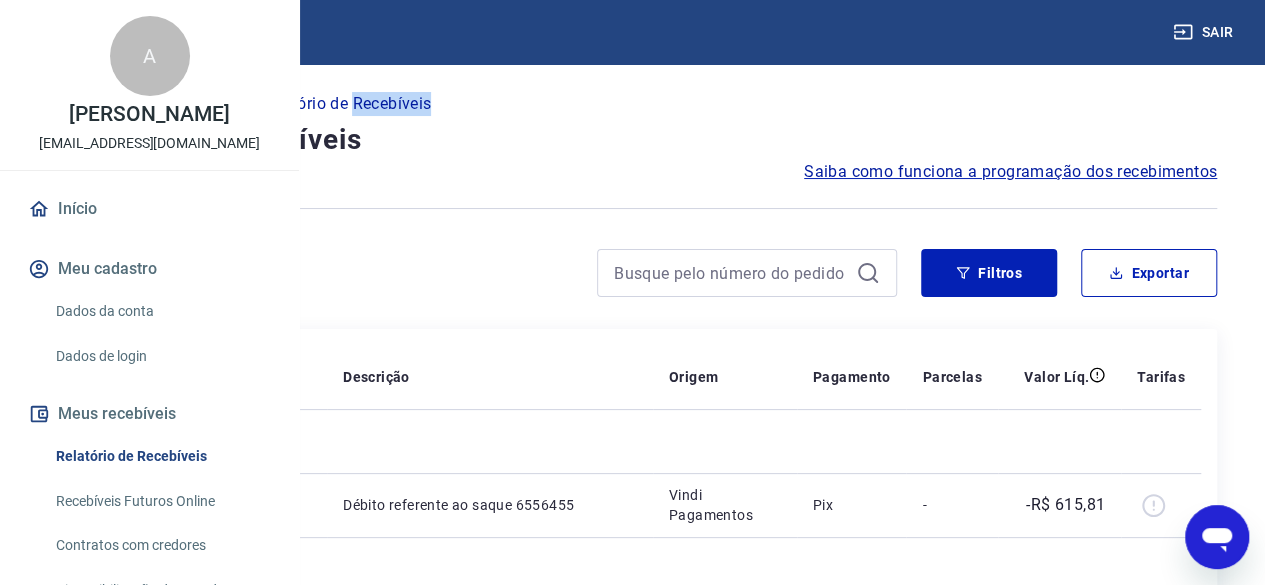 click on "Relatório de Recebíveis" at bounding box center (345, 104) 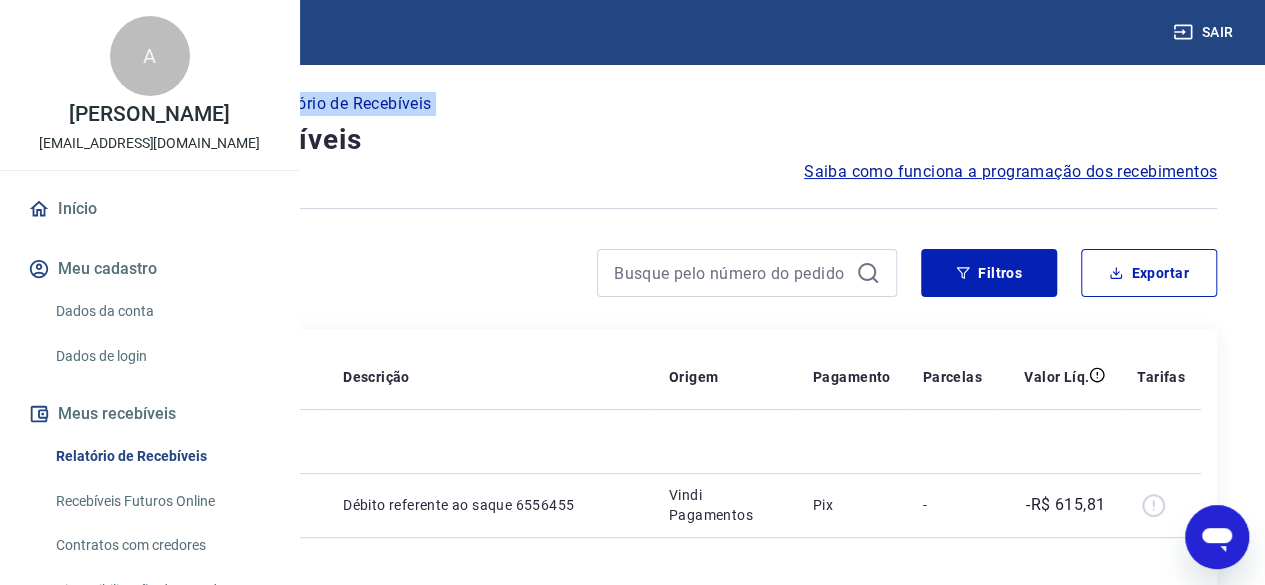 click on "Relatório de Recebíveis" at bounding box center (345, 104) 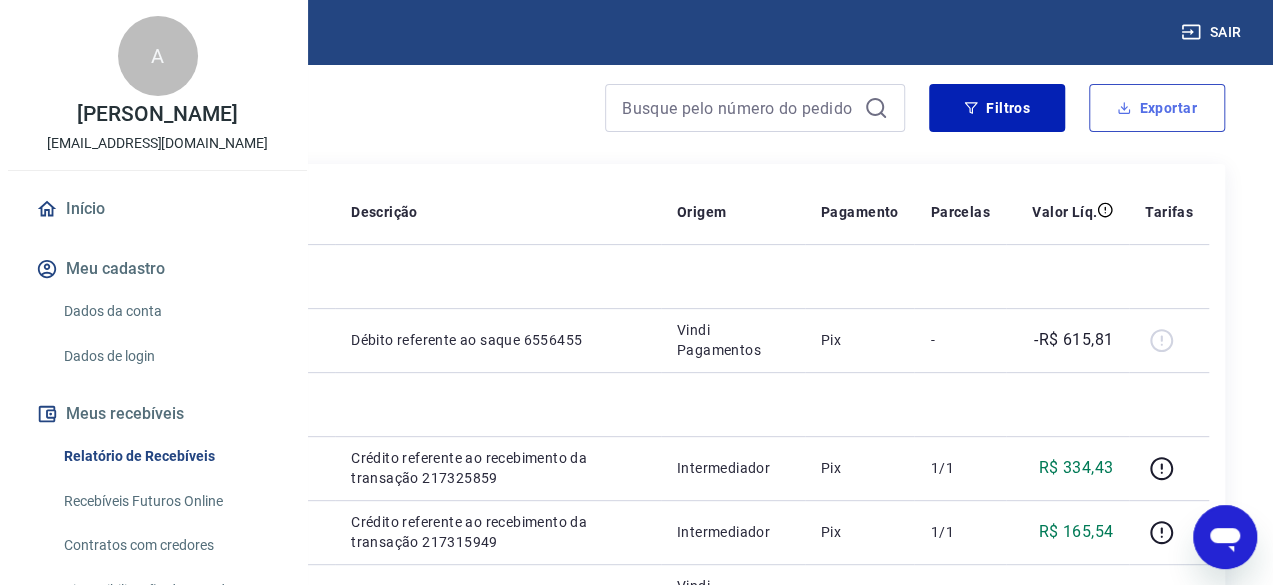scroll, scrollTop: 0, scrollLeft: 0, axis: both 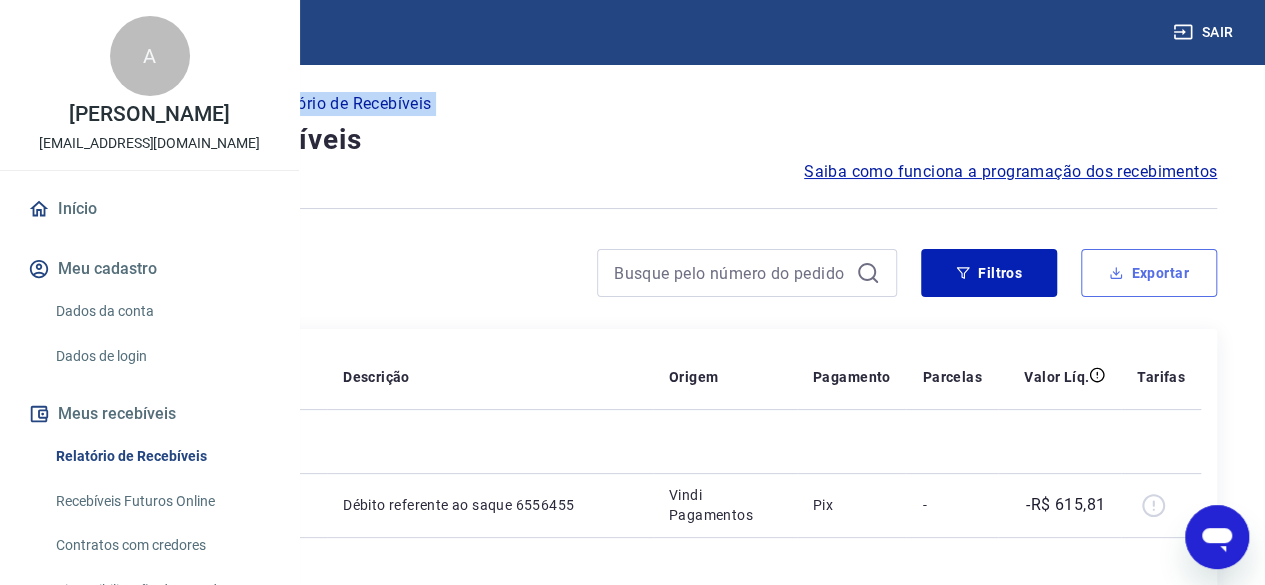 click on "Exportar" at bounding box center (1149, 273) 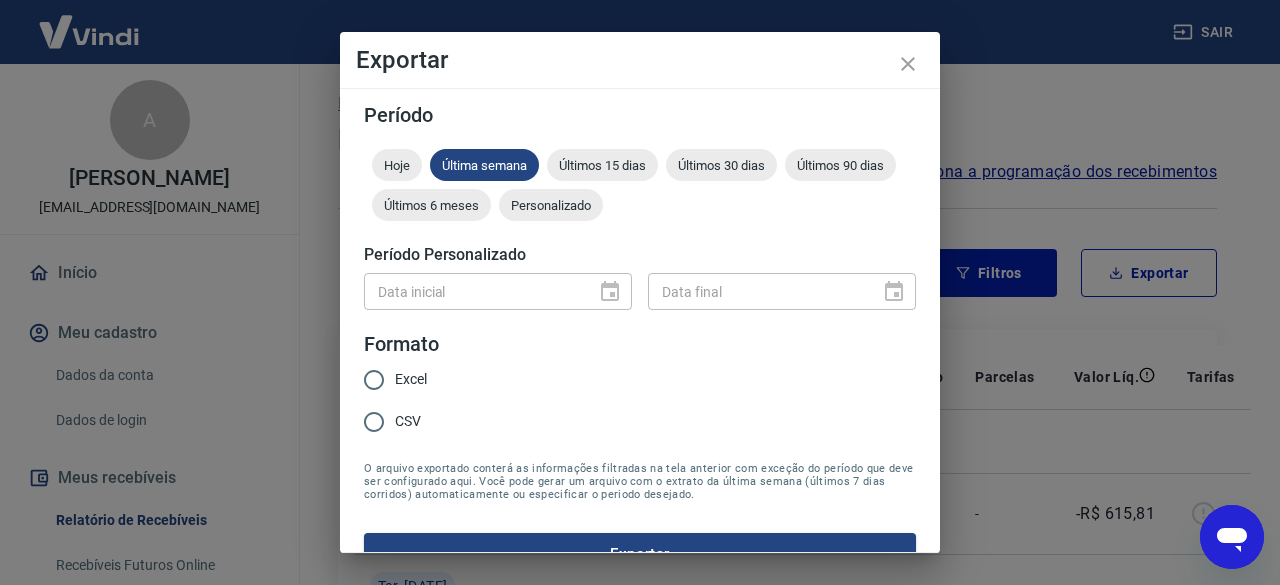 click on "Data inicial" at bounding box center (498, 291) 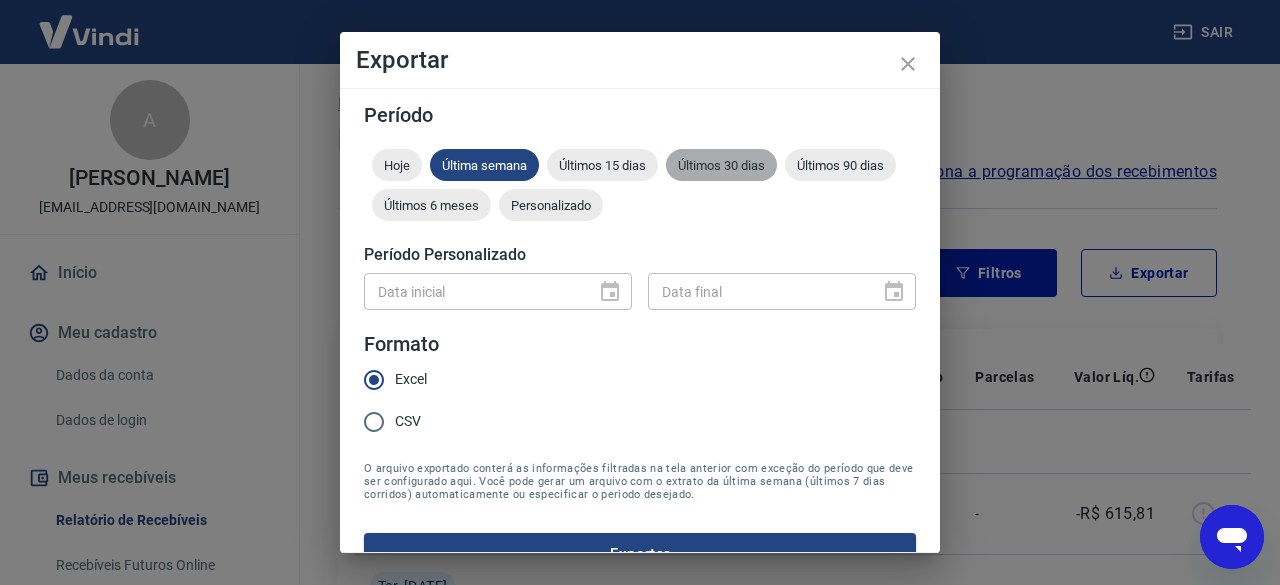 click on "Últimos 30 dias" at bounding box center [721, 165] 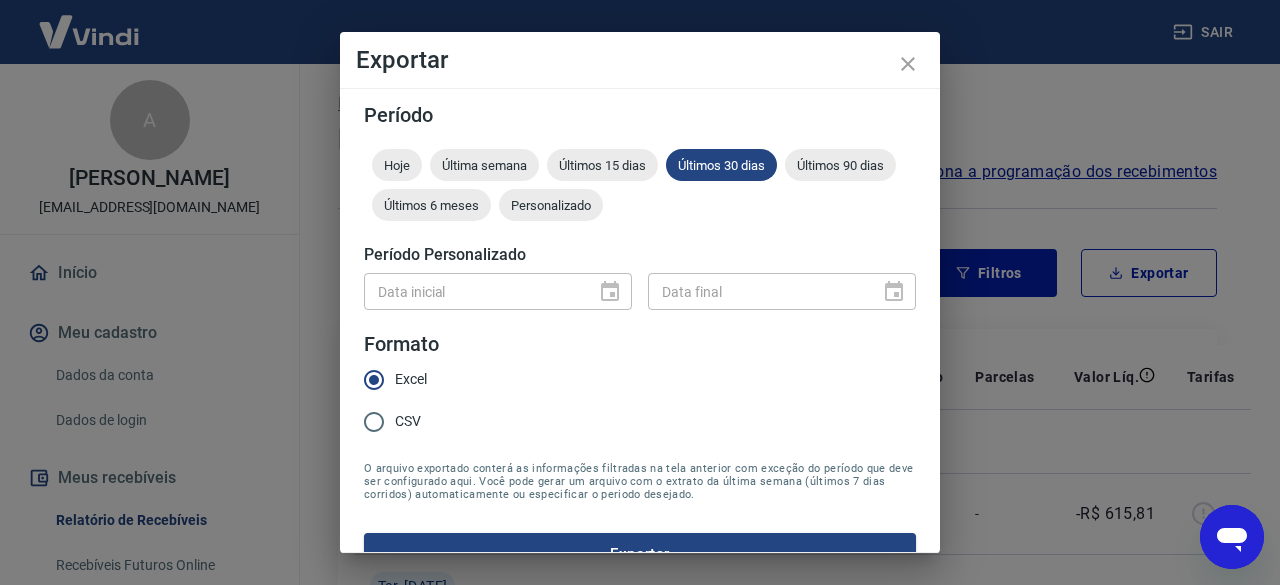 click on "Data inicial" at bounding box center (498, 291) 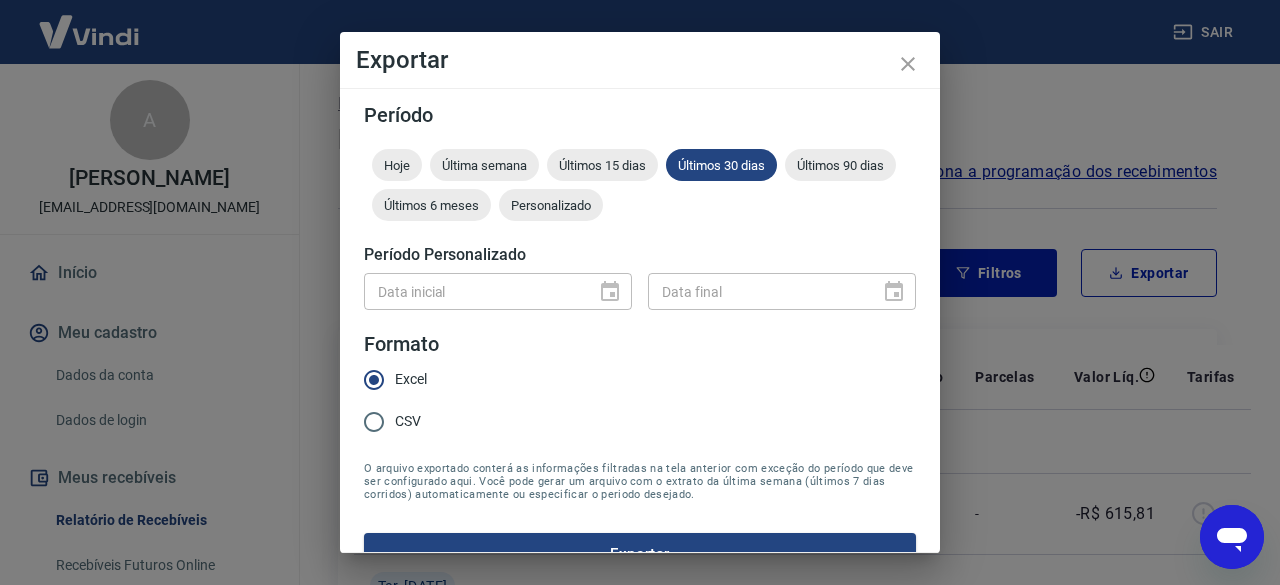 click on "Período Personalizado" at bounding box center (640, 255) 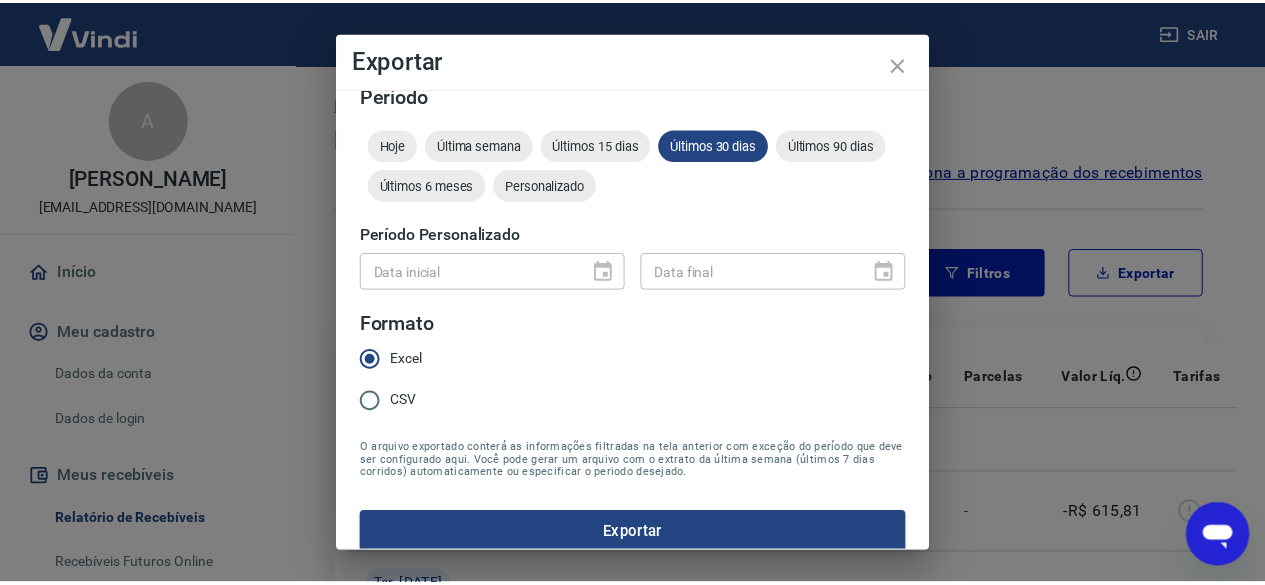 scroll, scrollTop: 38, scrollLeft: 0, axis: vertical 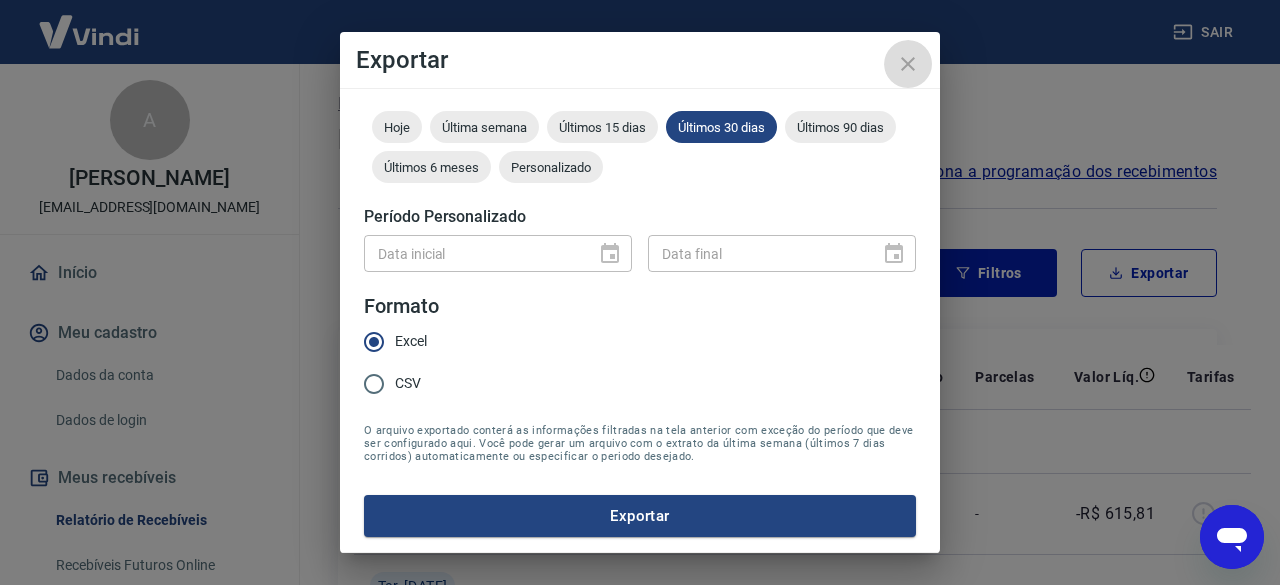 click 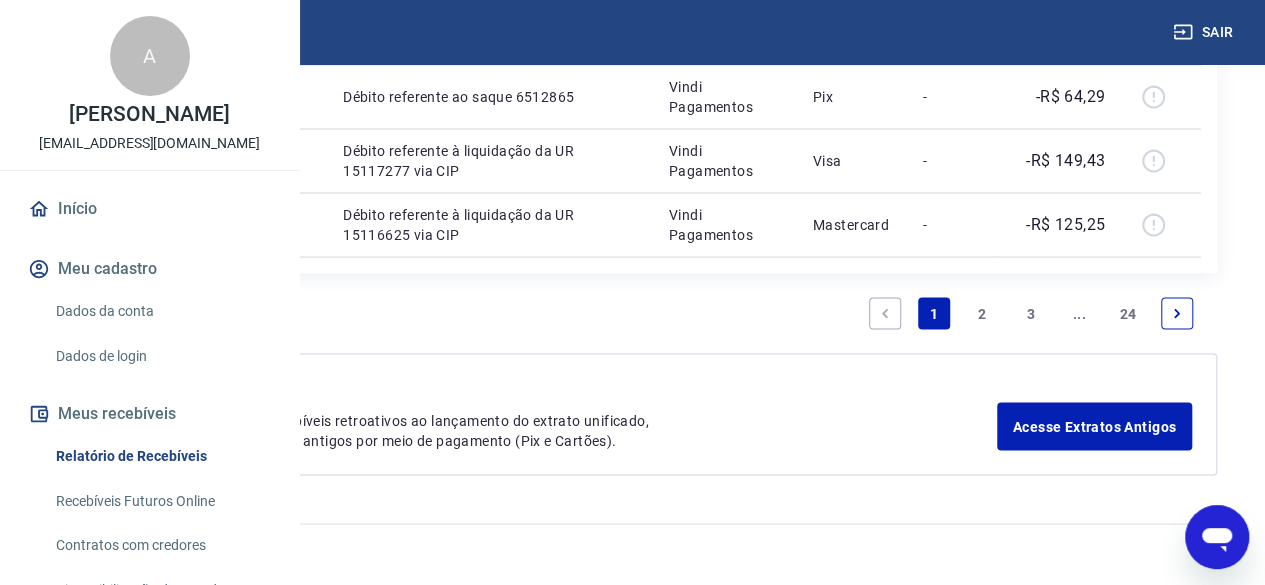 scroll, scrollTop: 2772, scrollLeft: 0, axis: vertical 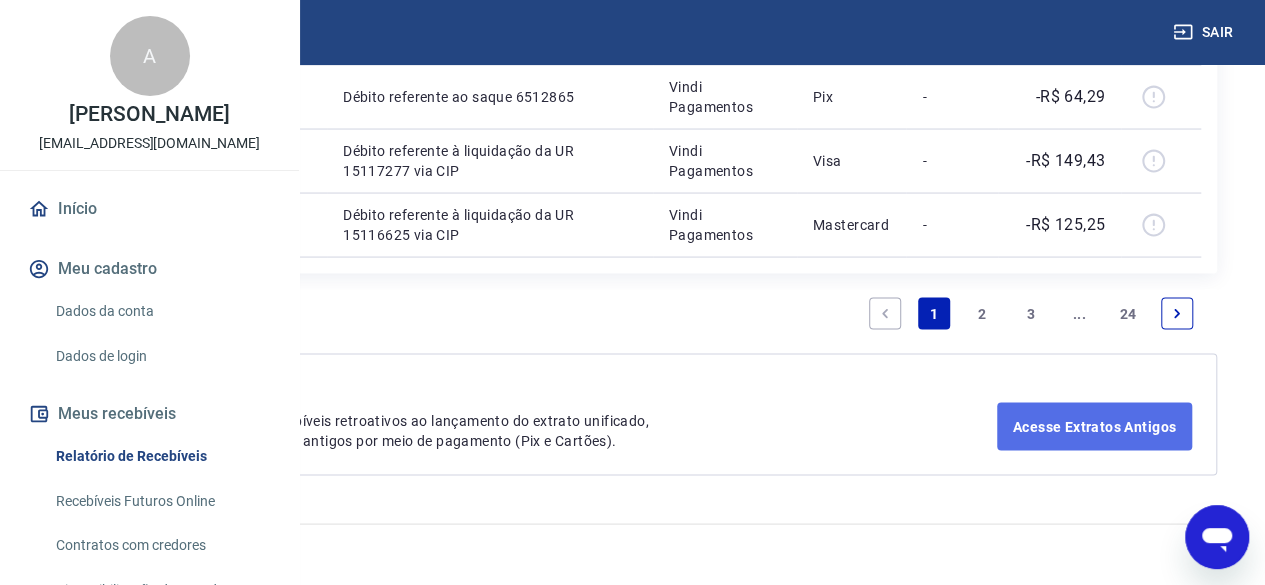 click on "Acesse Extratos Antigos" at bounding box center [1094, 426] 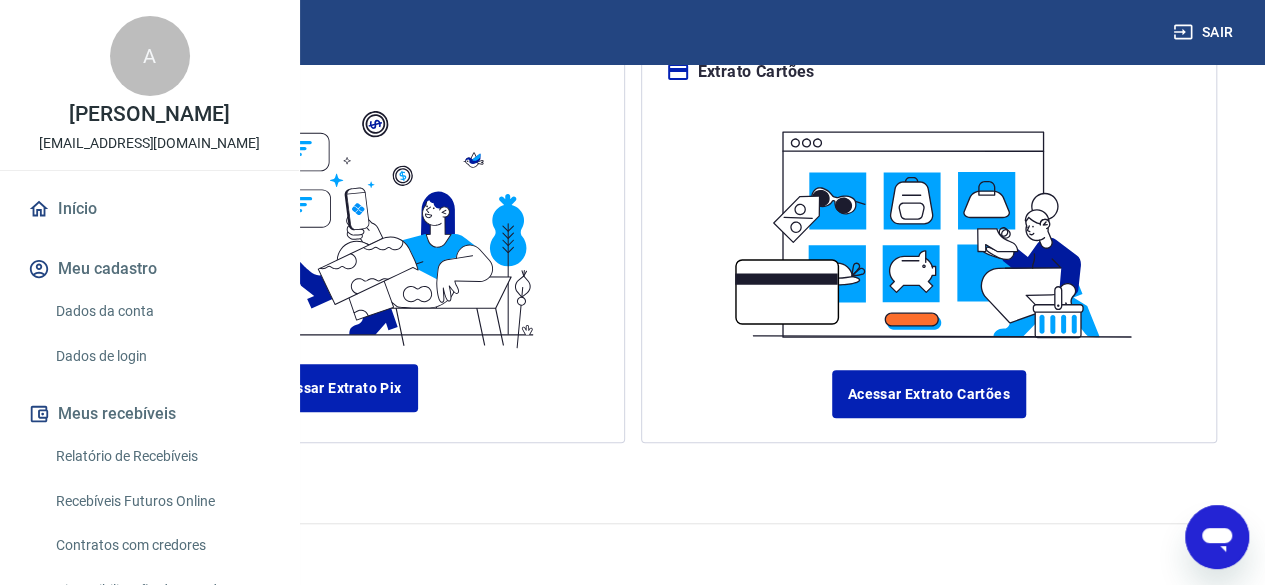 scroll, scrollTop: 244, scrollLeft: 0, axis: vertical 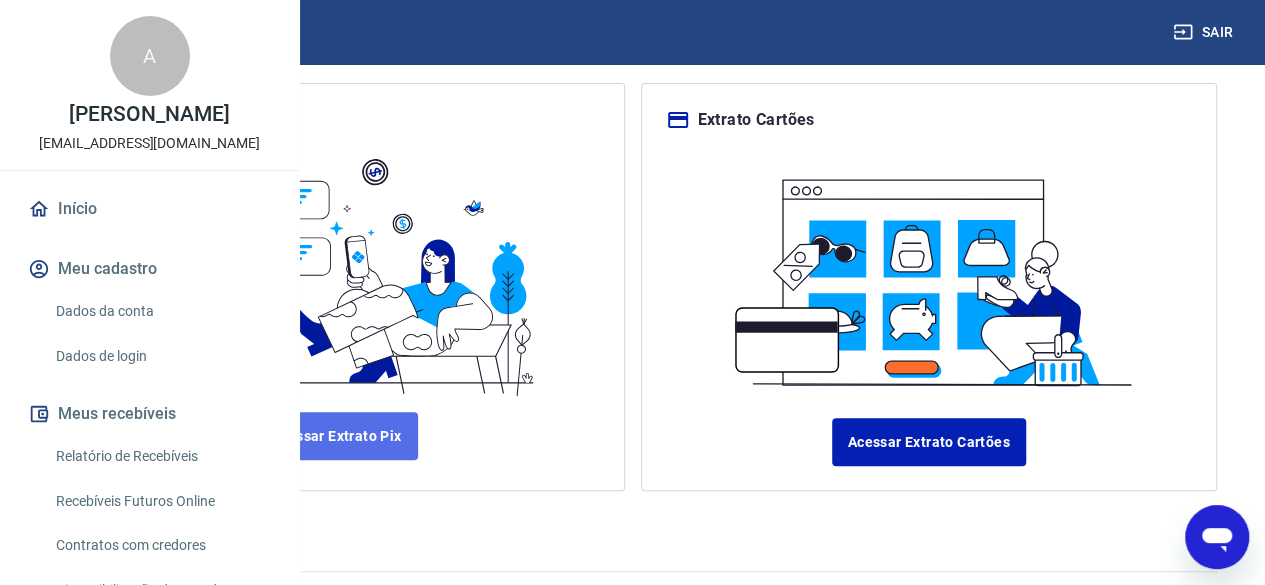 click on "Acessar Extrato Pix" at bounding box center (336, 436) 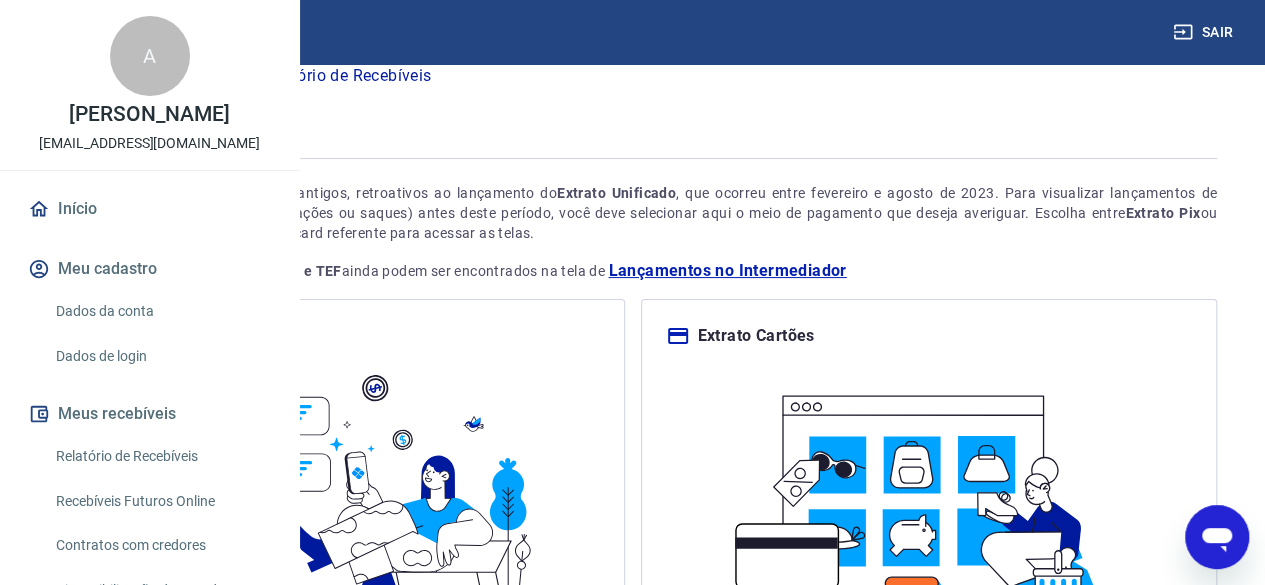scroll, scrollTop: 0, scrollLeft: 0, axis: both 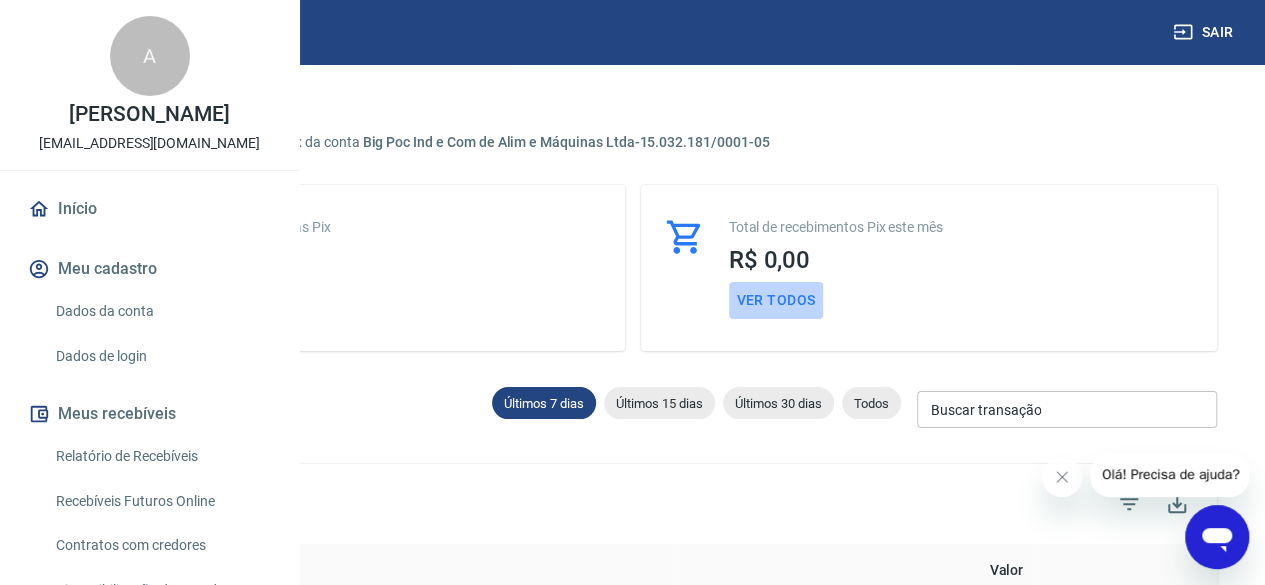 click on "Ver todos" at bounding box center (776, 300) 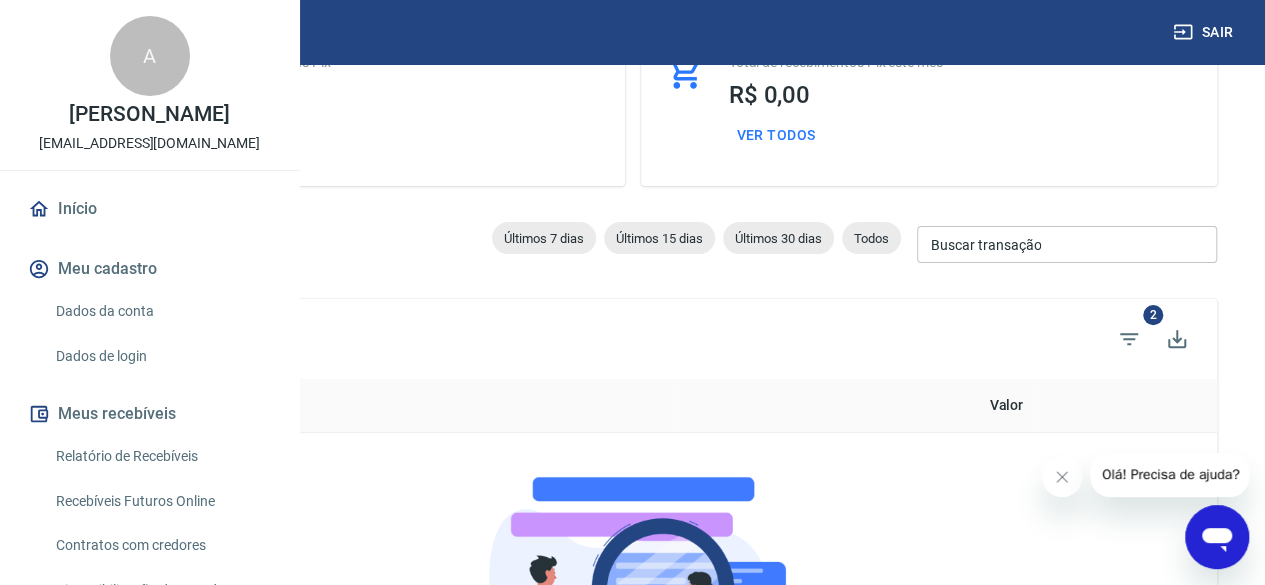 scroll, scrollTop: 0, scrollLeft: 0, axis: both 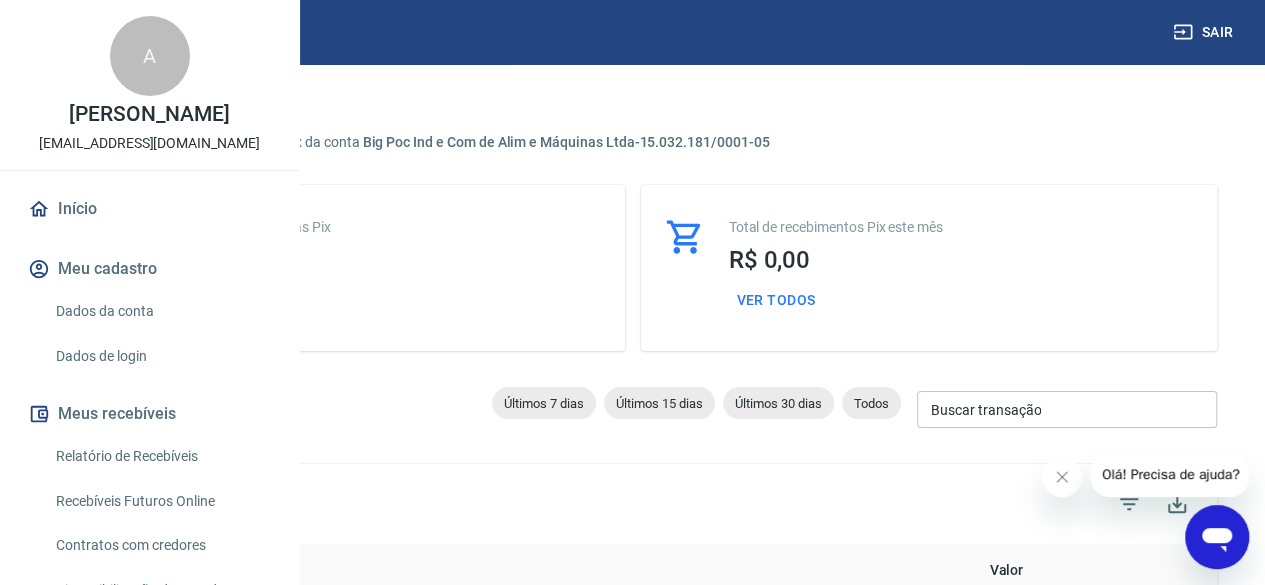 click on "Buscar transação" at bounding box center [1067, 409] 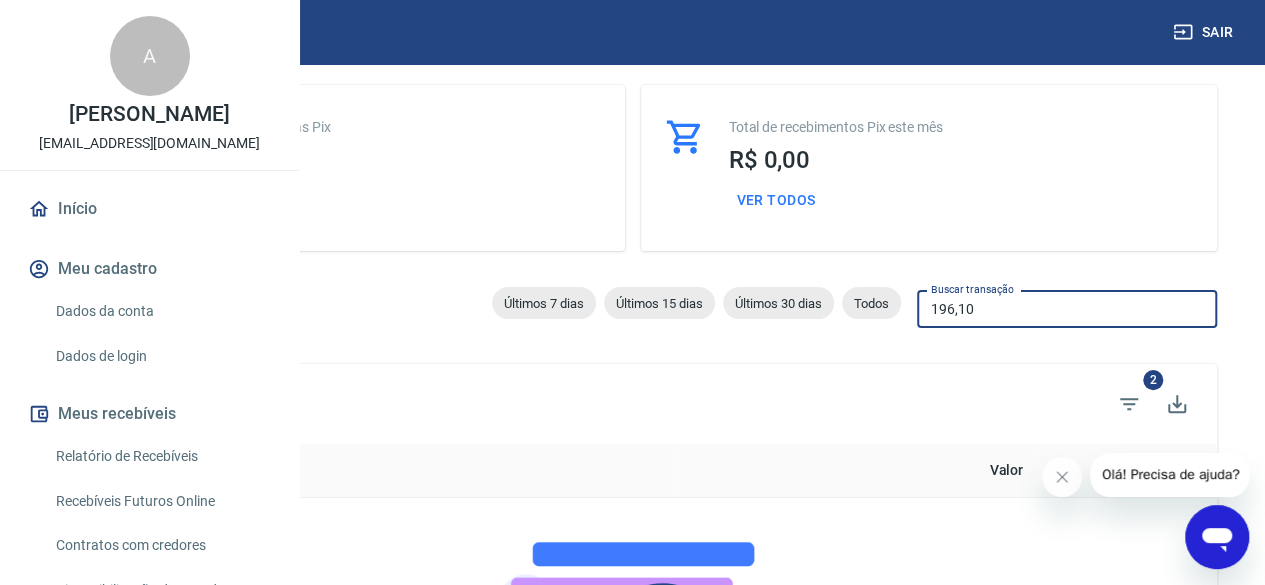 scroll, scrollTop: 103, scrollLeft: 0, axis: vertical 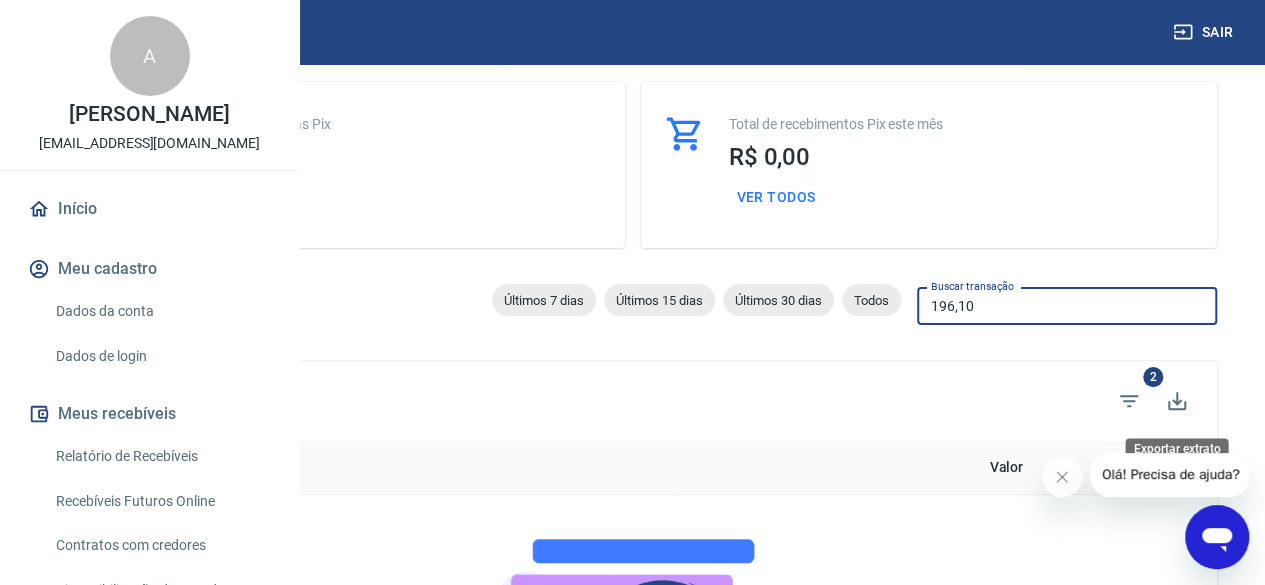 type on "196,10" 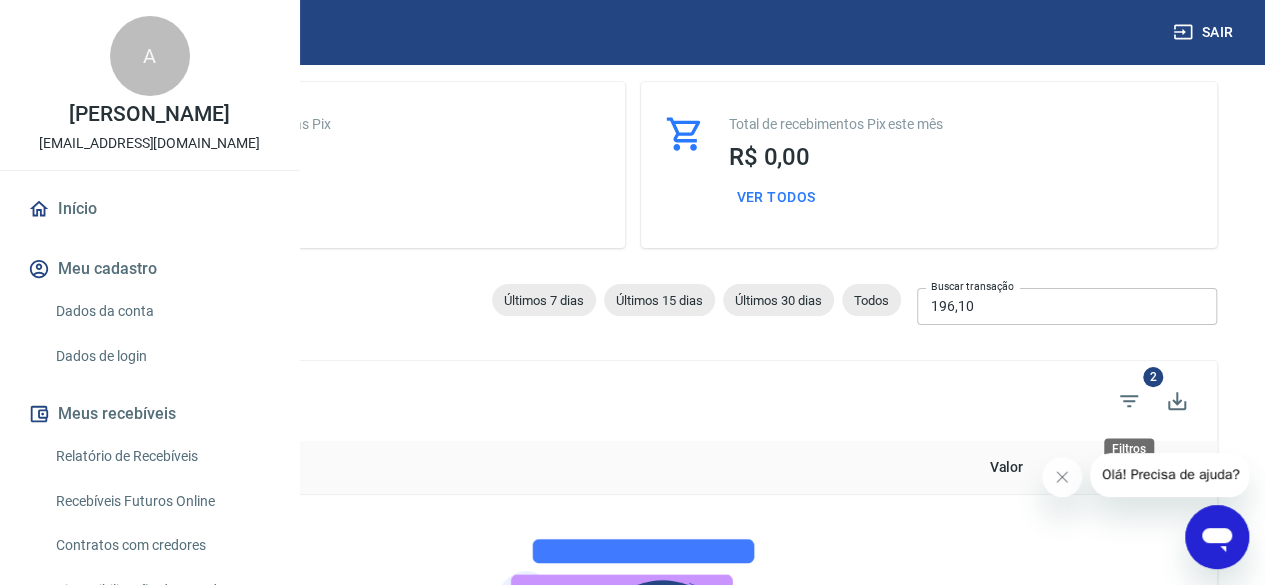 click on "2" at bounding box center (1153, 377) 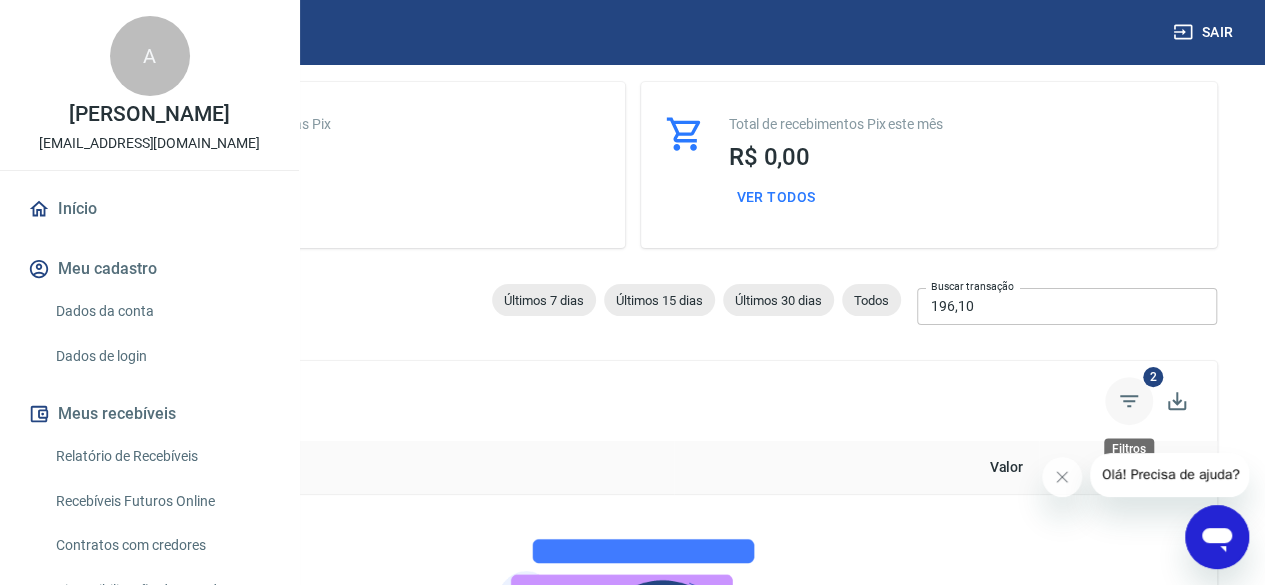 click 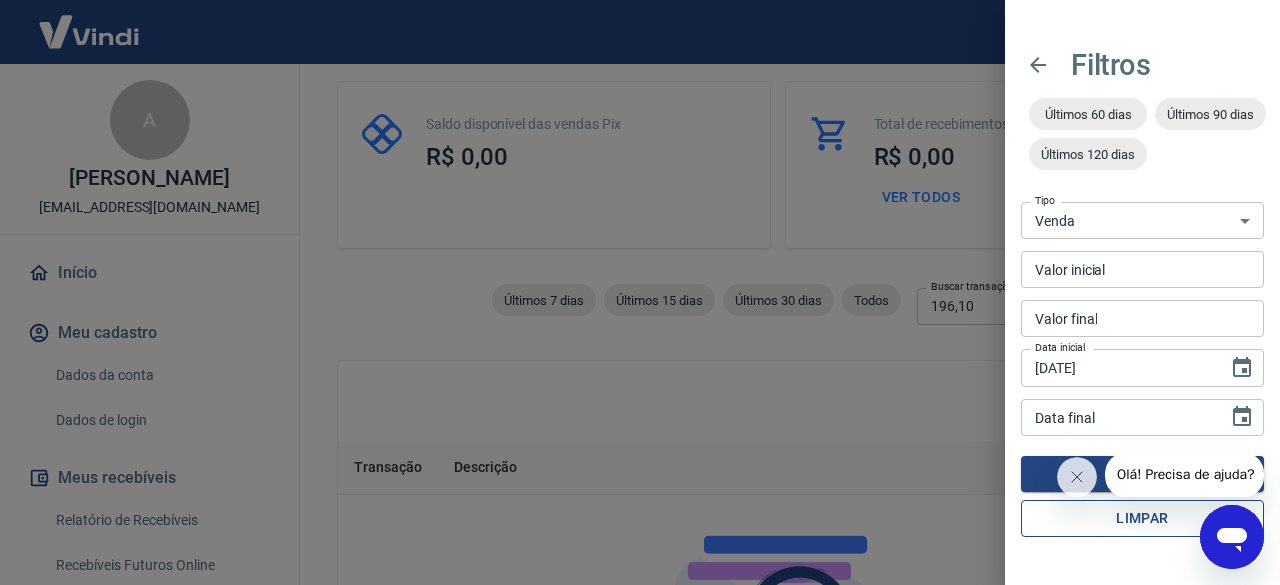 click on "Limpar" at bounding box center [1142, 518] 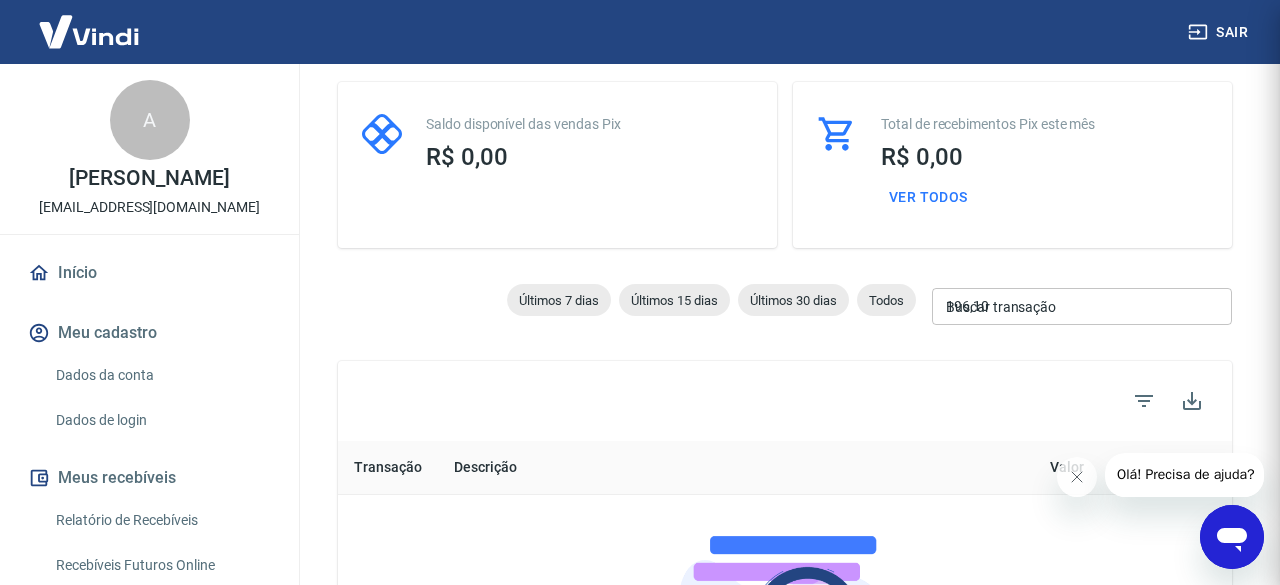select 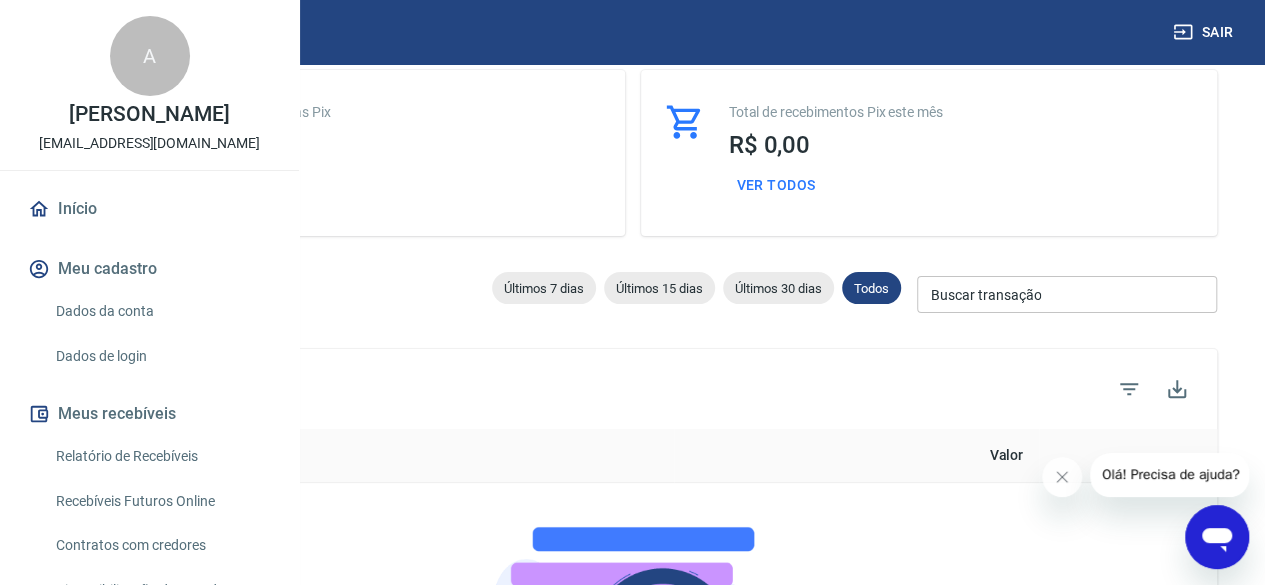 scroll, scrollTop: 0, scrollLeft: 0, axis: both 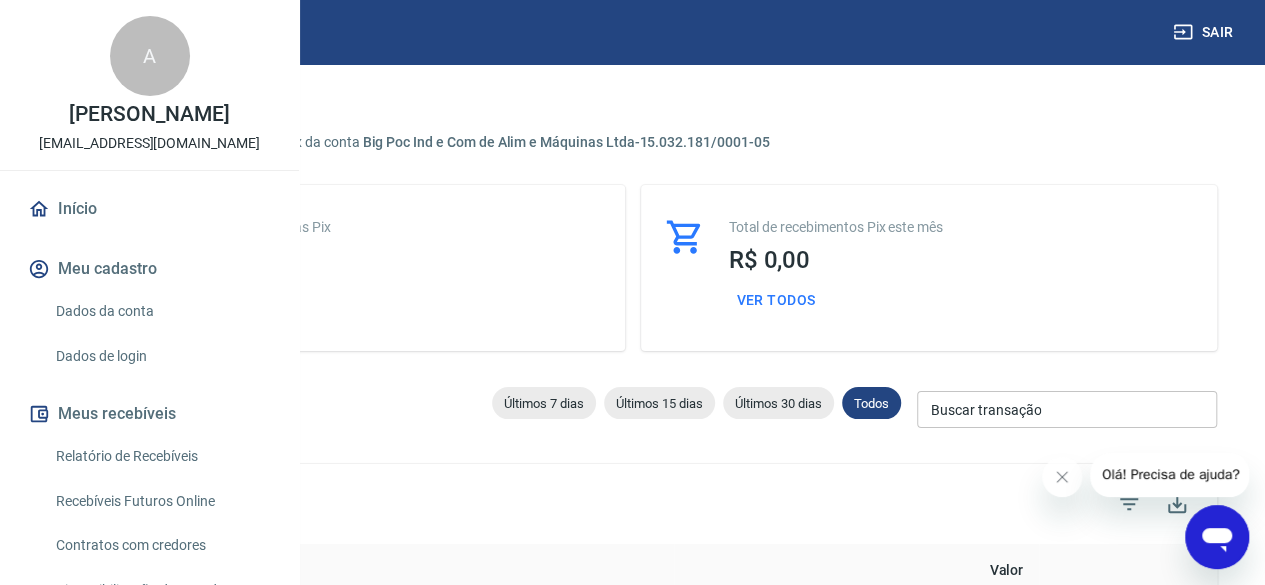 click on "Meu cadastro" at bounding box center [149, 269] 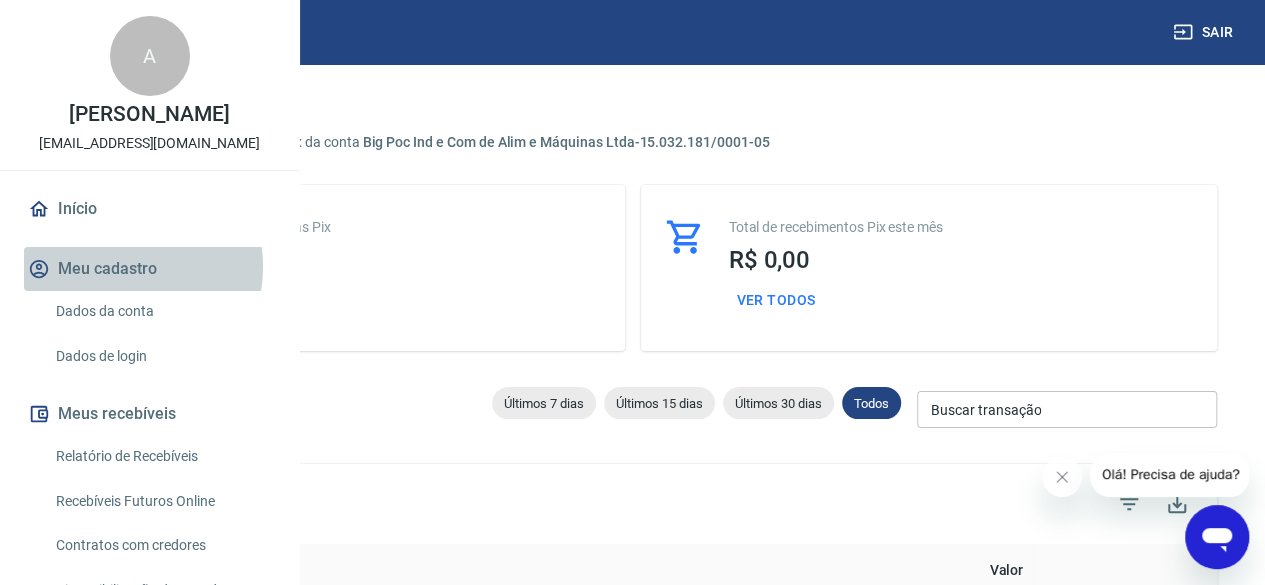 click on "Meu cadastro" at bounding box center [149, 269] 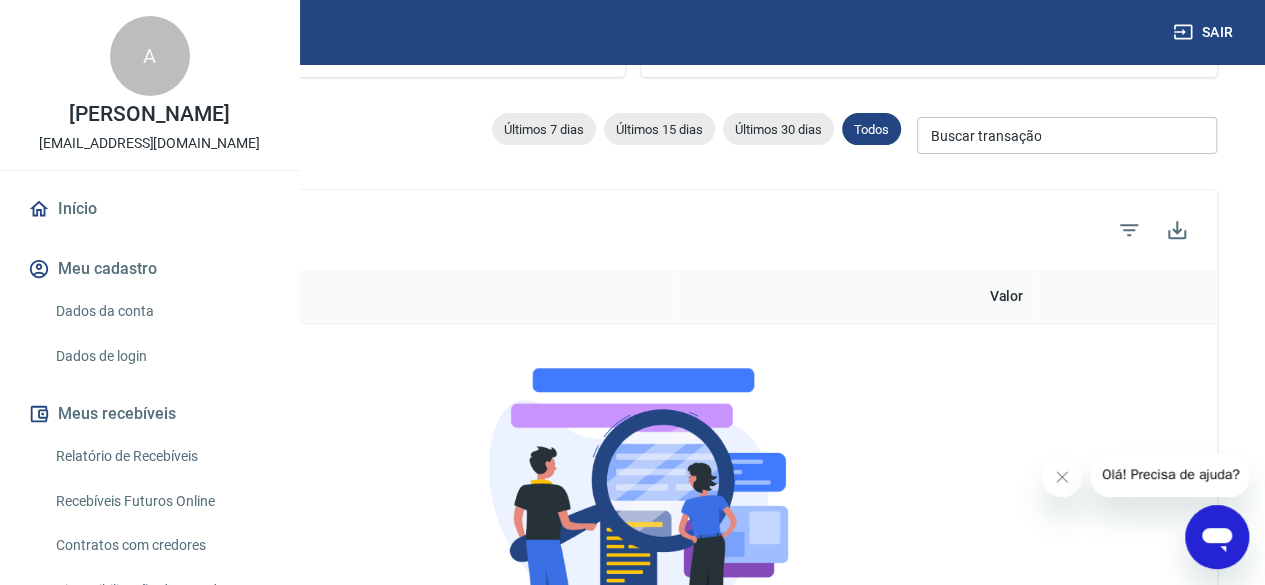 scroll, scrollTop: 0, scrollLeft: 0, axis: both 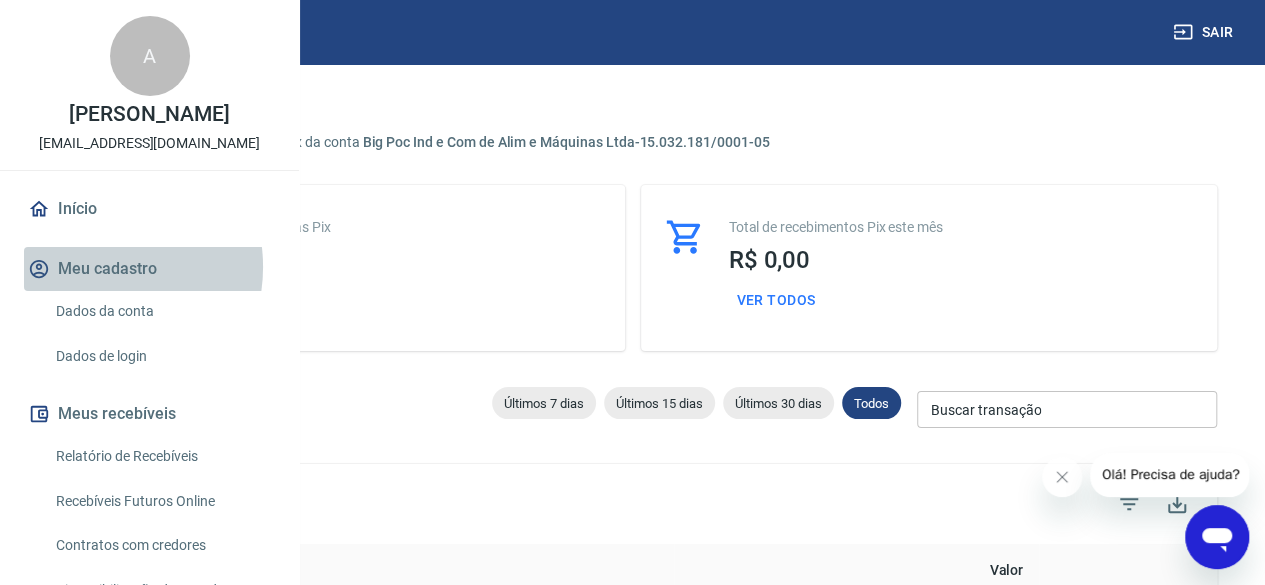 click on "Meu cadastro" at bounding box center (149, 269) 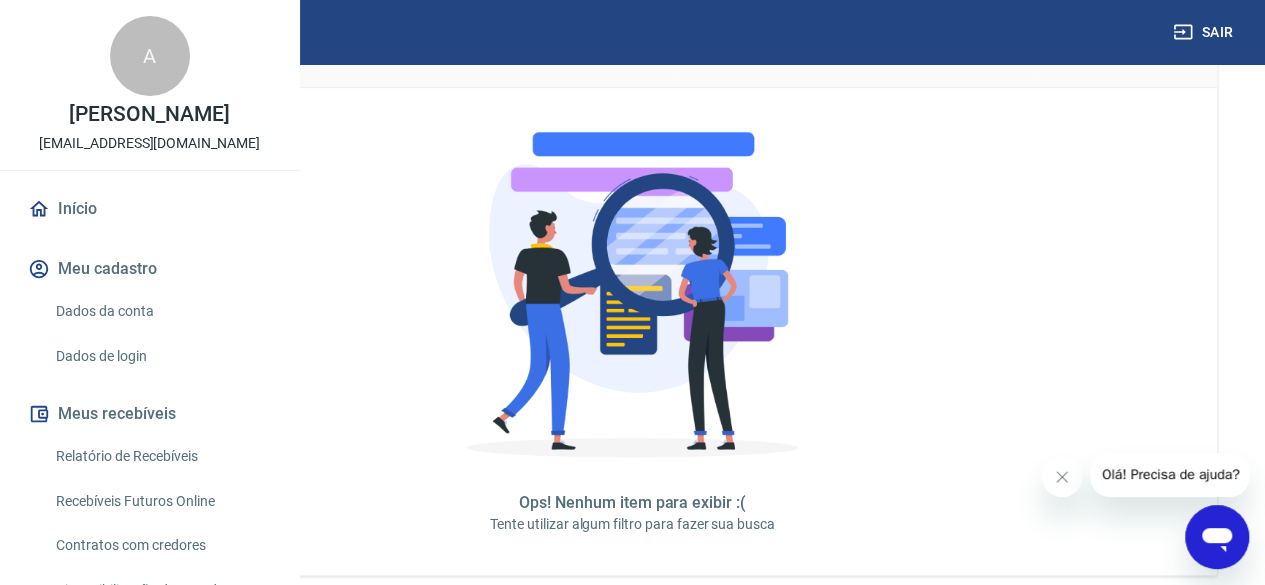 scroll, scrollTop: 574, scrollLeft: 0, axis: vertical 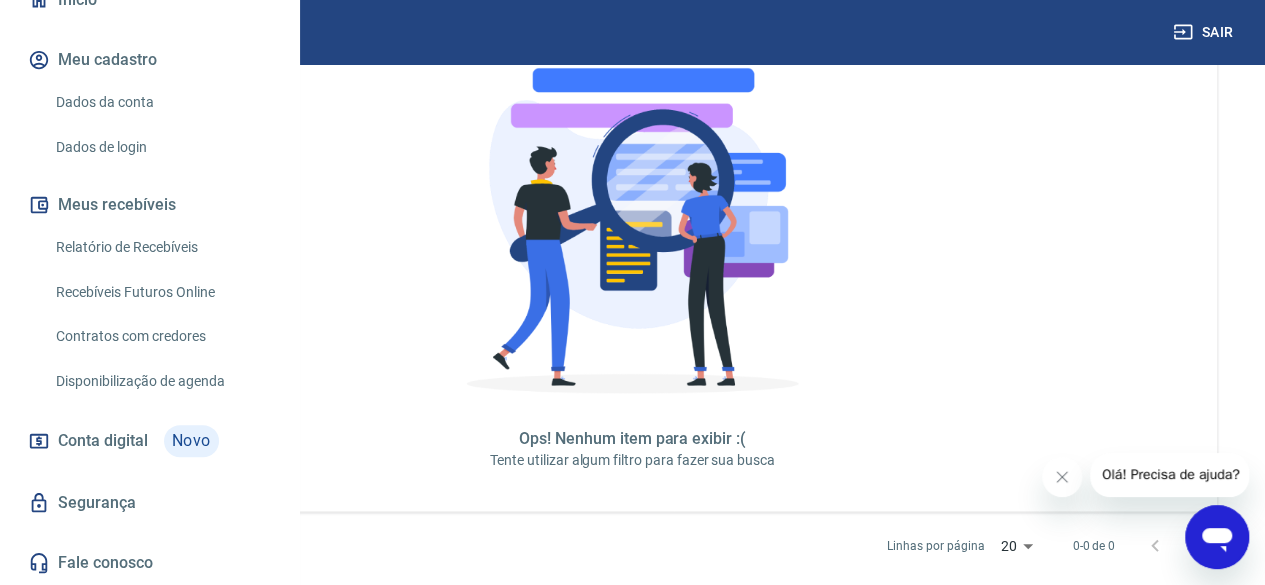 click on "2025  ©   Vindi Pagamentos" at bounding box center [632, 647] 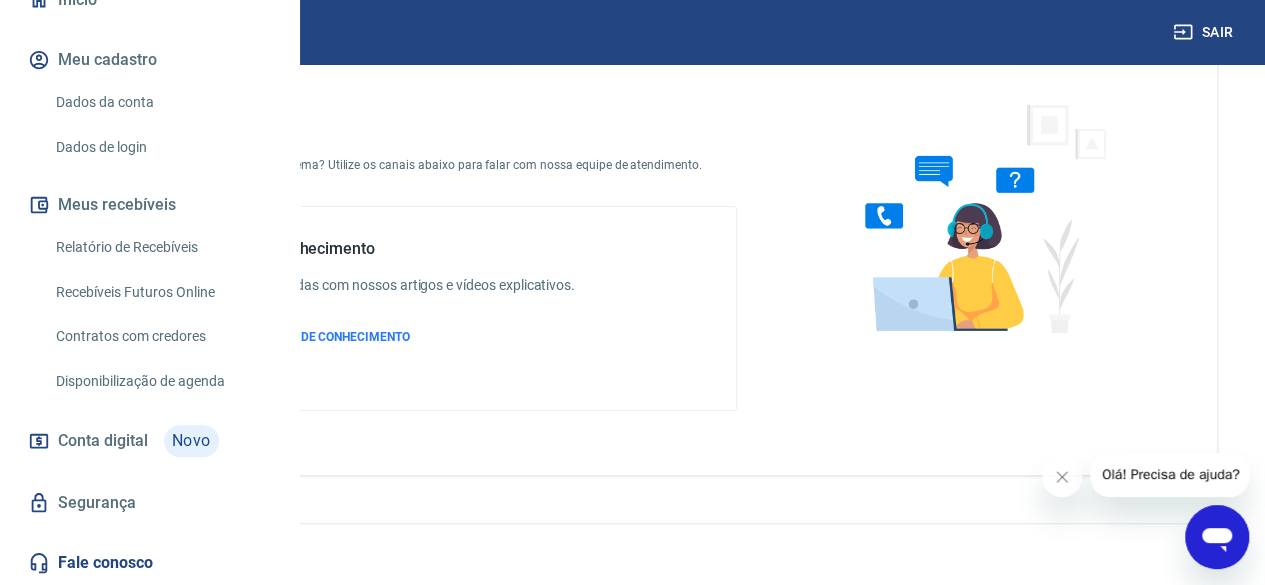 scroll, scrollTop: 90, scrollLeft: 0, axis: vertical 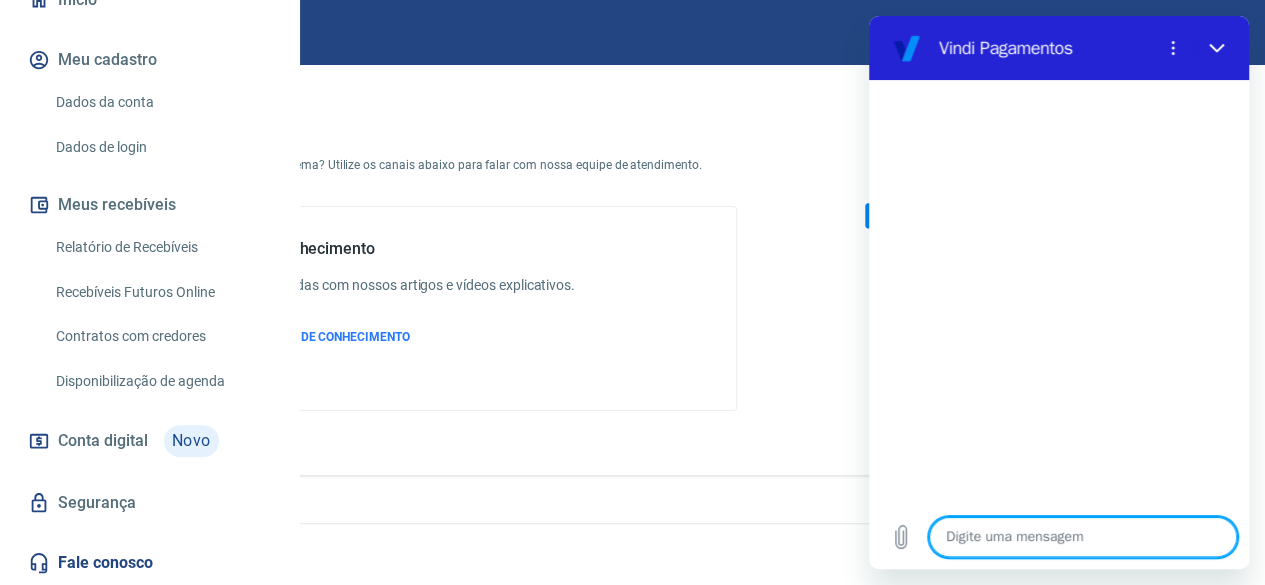 click at bounding box center (1083, 537) 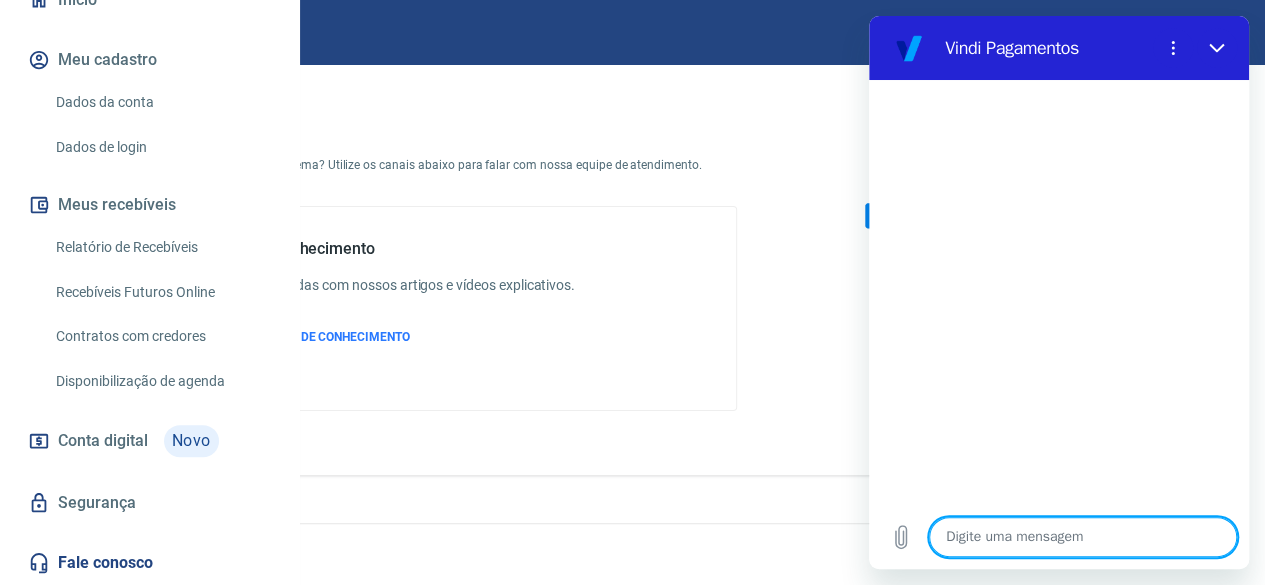 type on "Q" 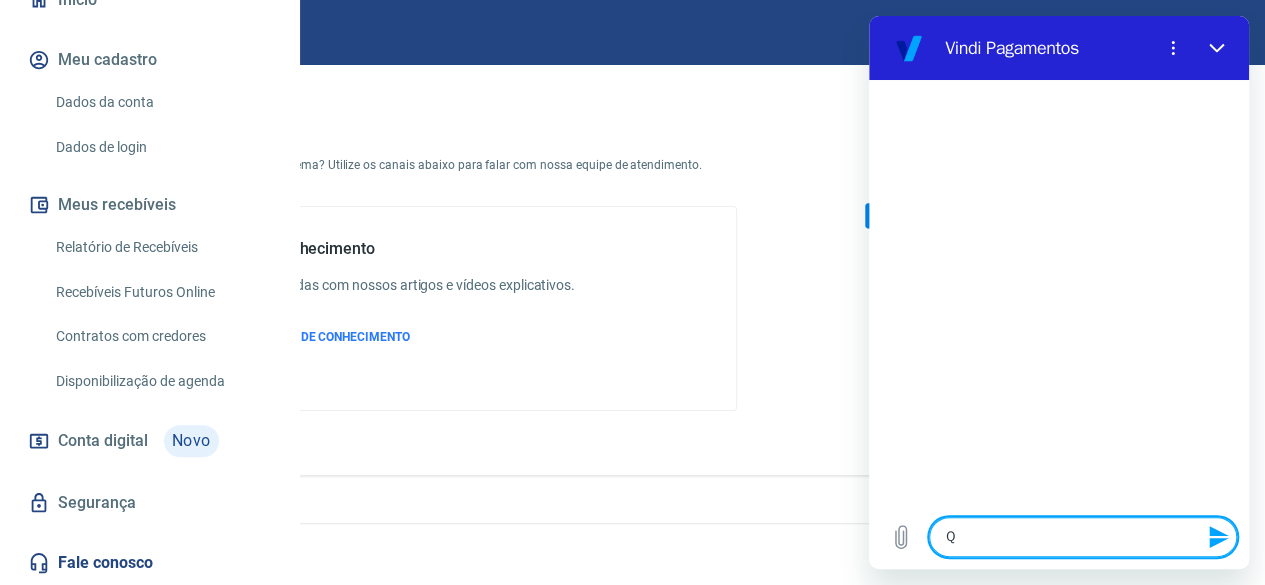 type on "QU" 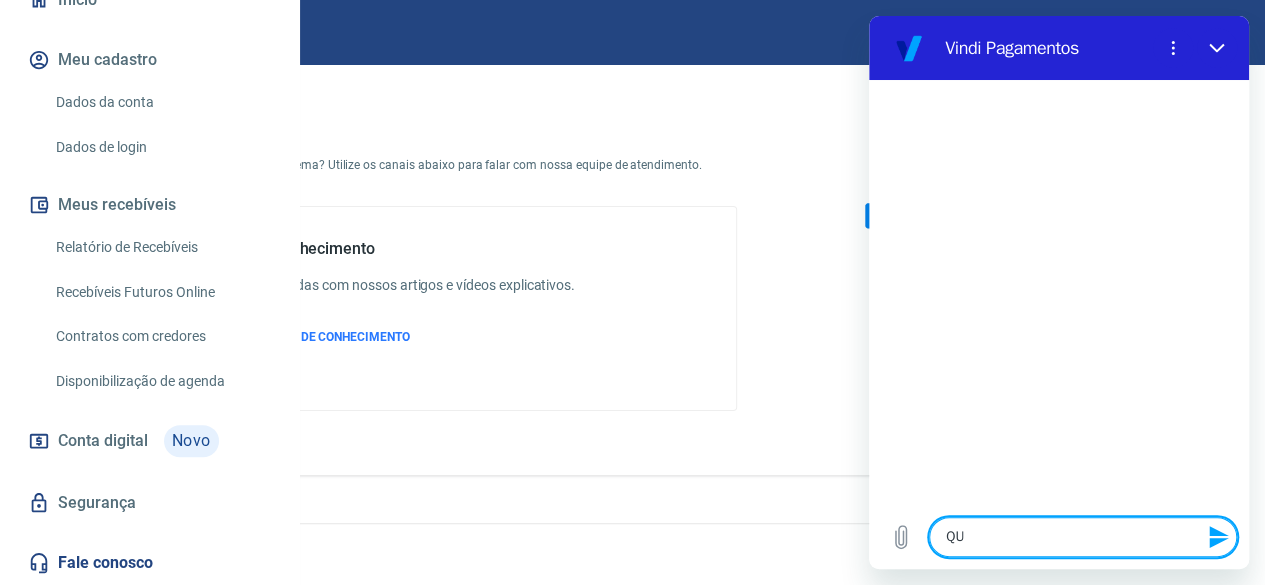 type on "QUA" 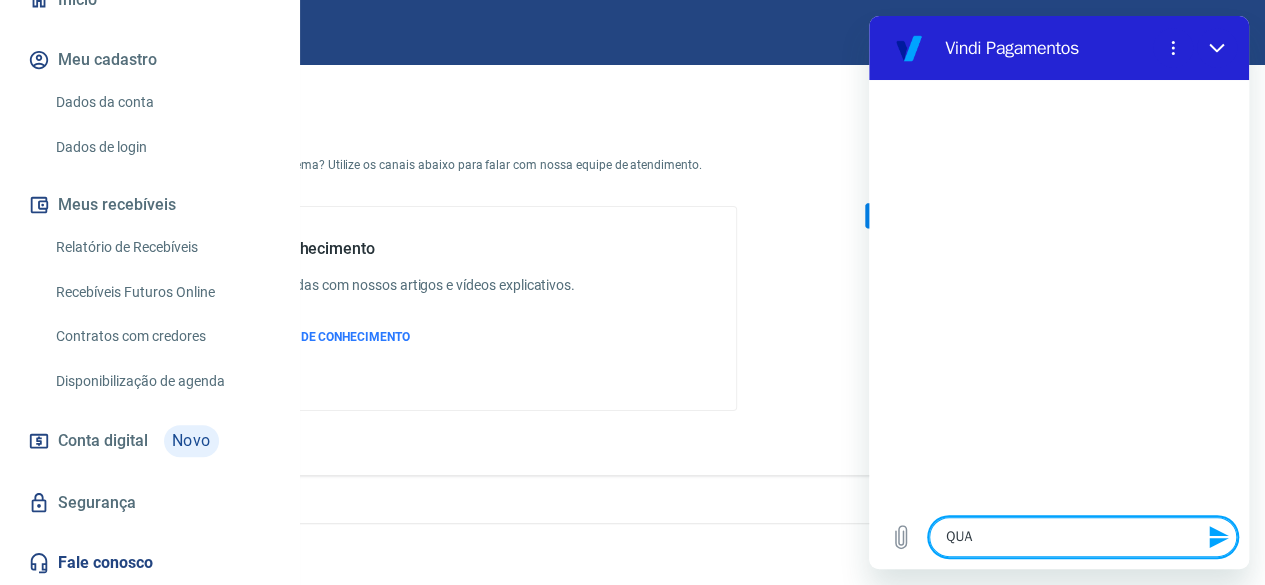 type on "QUAL" 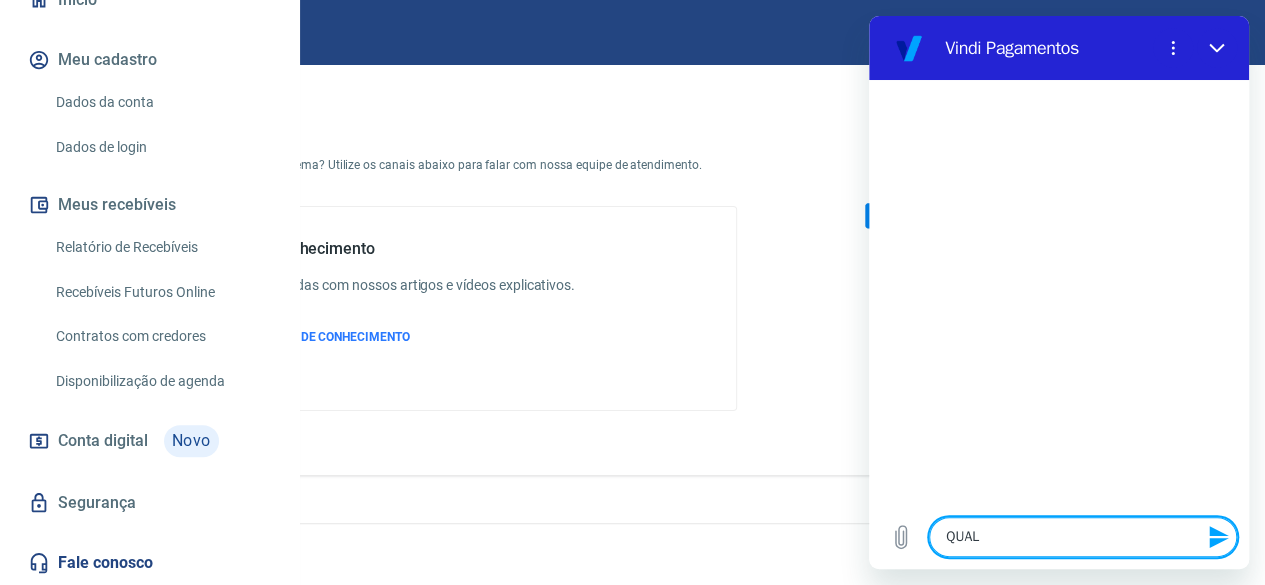 type on "QUAL" 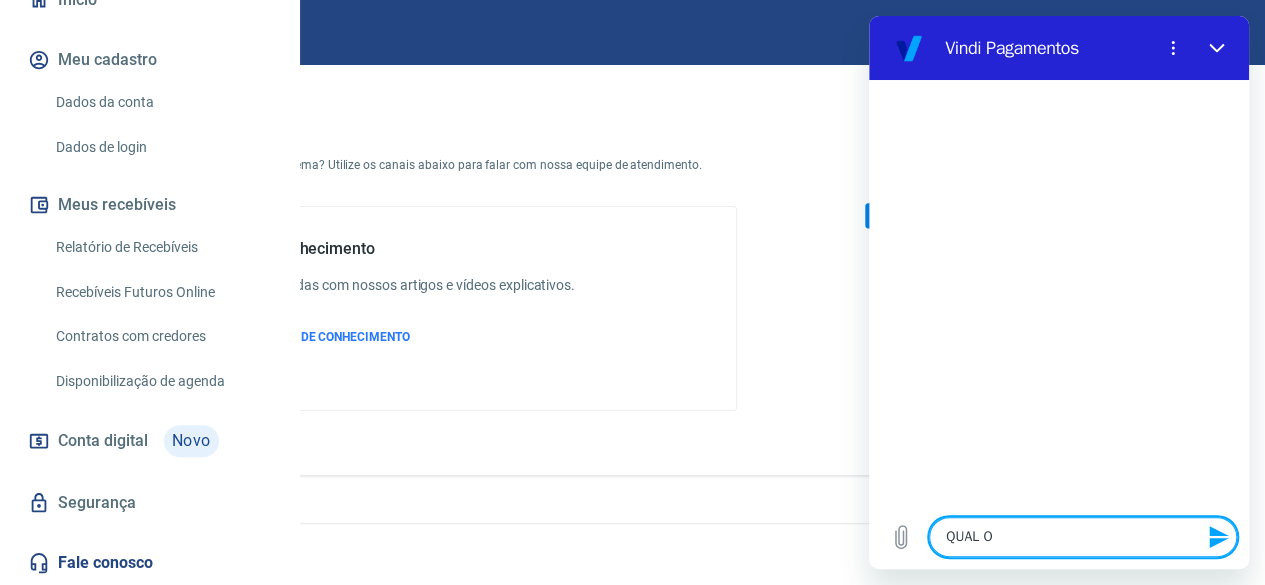 type on "QUAL O" 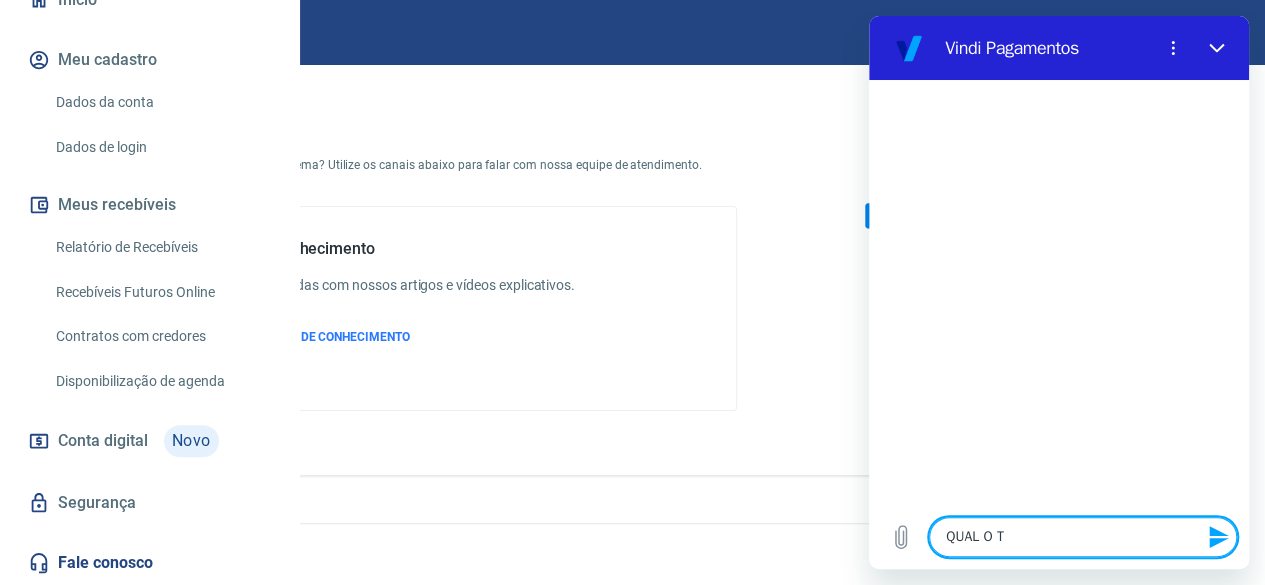 type on "QUAL O TE" 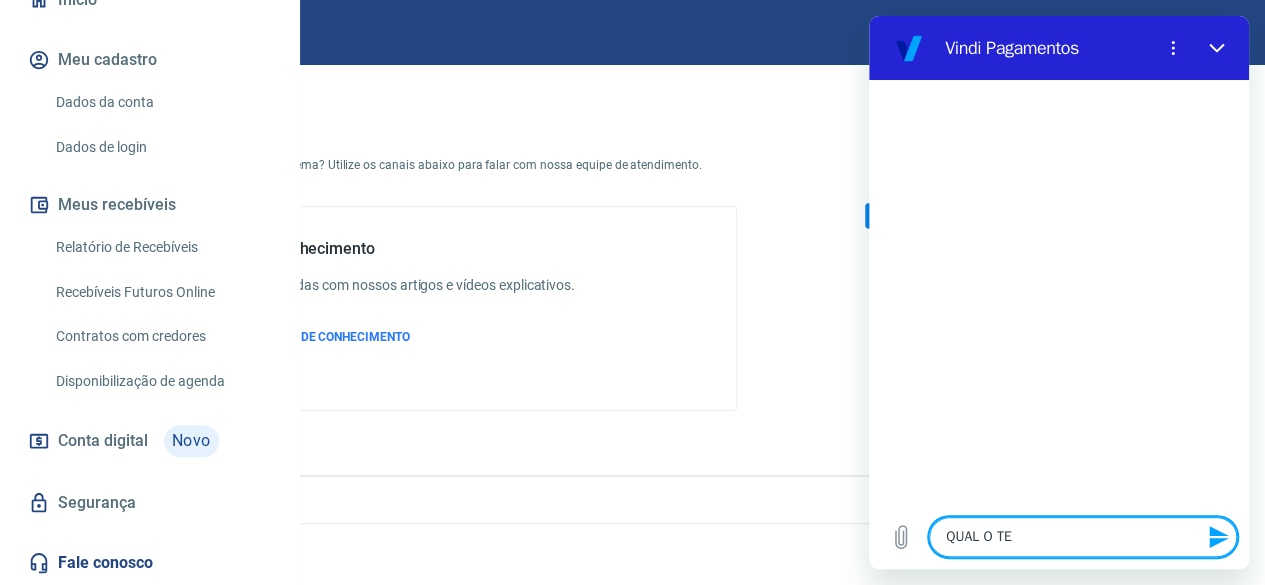 type on "QUAL O TEL" 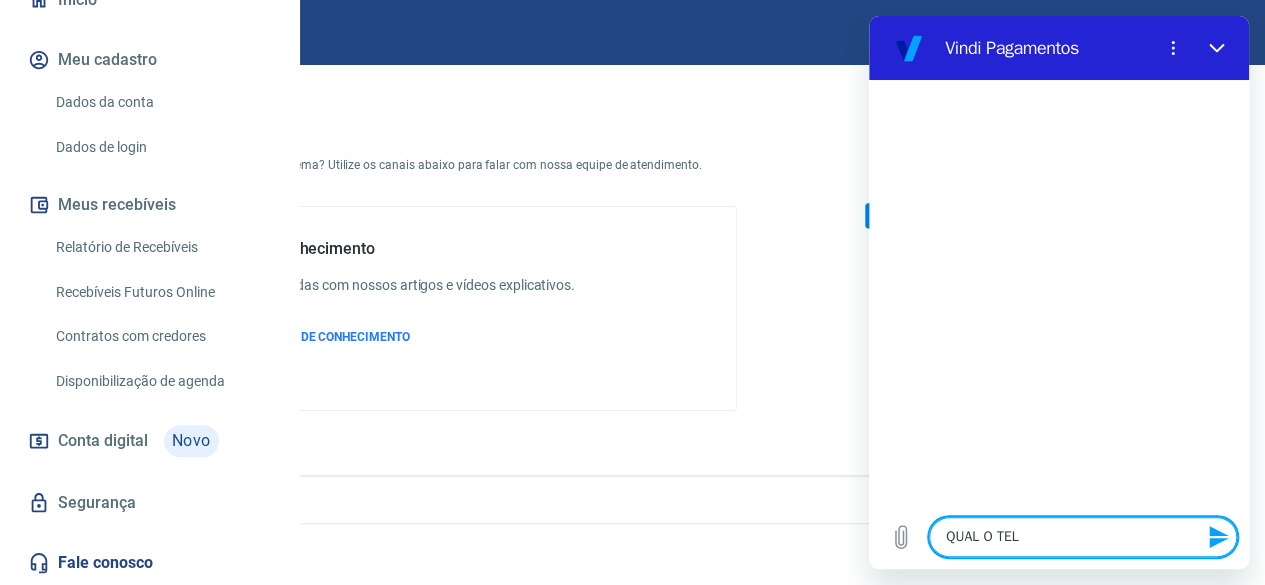 type on "QUAL O TELE" 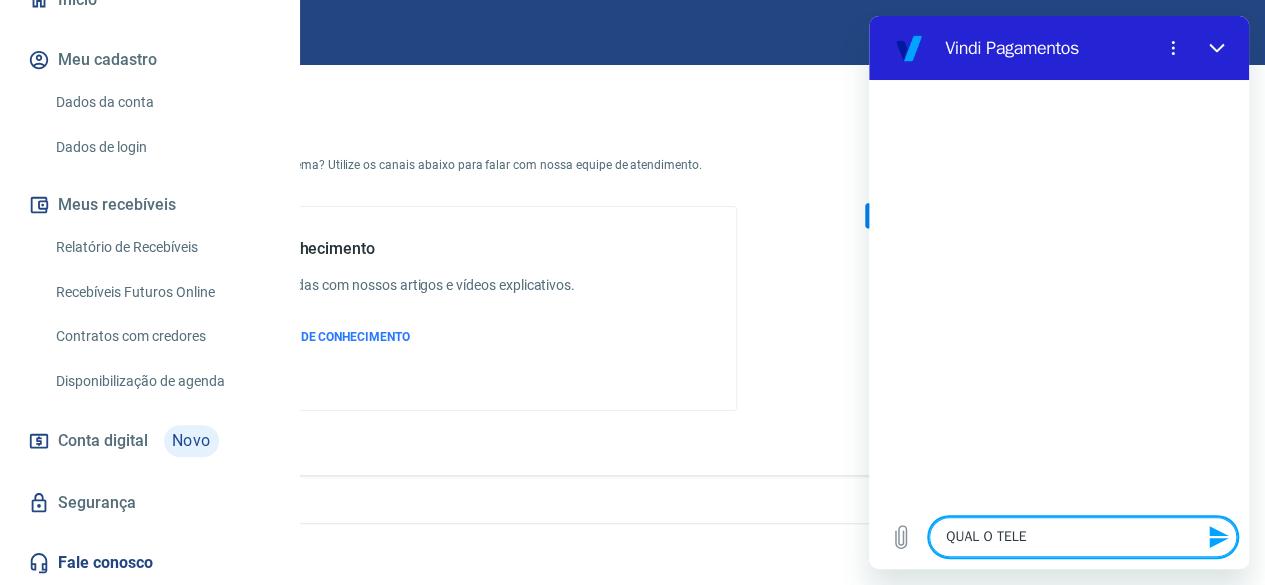 type on "QUAL O TELEF" 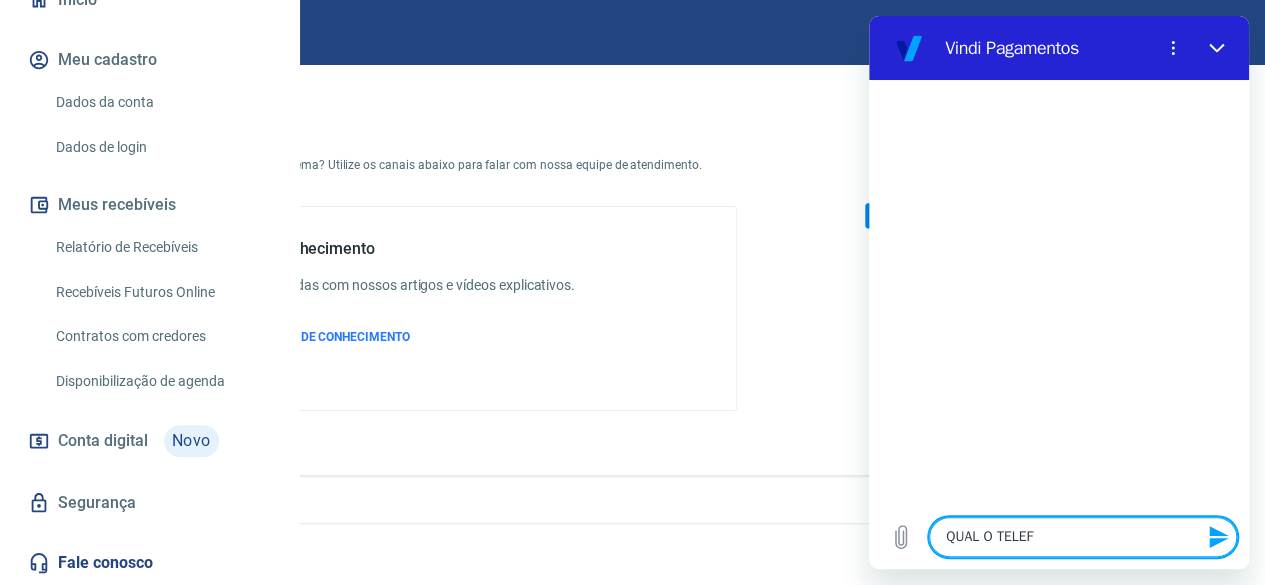 type on "QUAL O TELEFO" 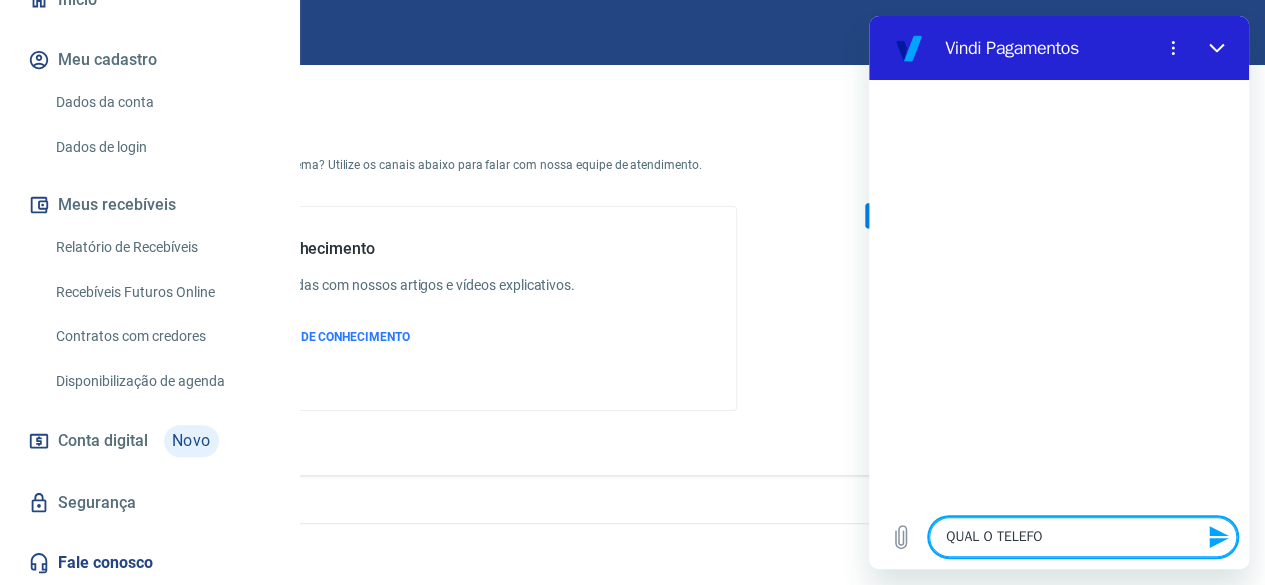 type on "QUAL O TELEFON" 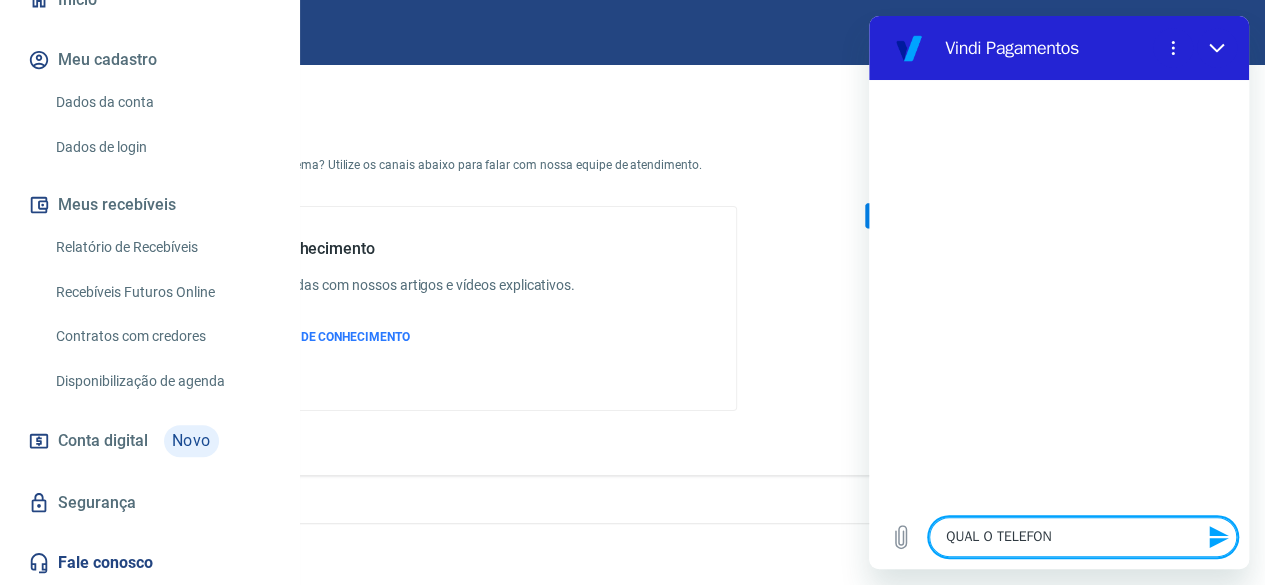 type on "QUAL O TELEFONE" 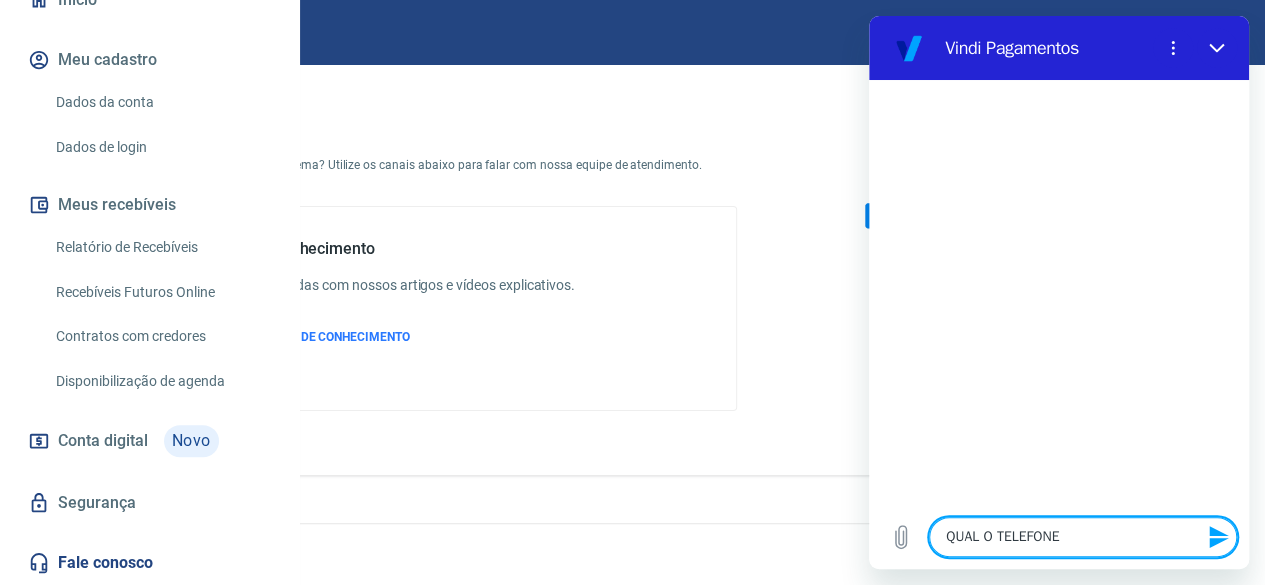 type on "QUAL O TELEFONE" 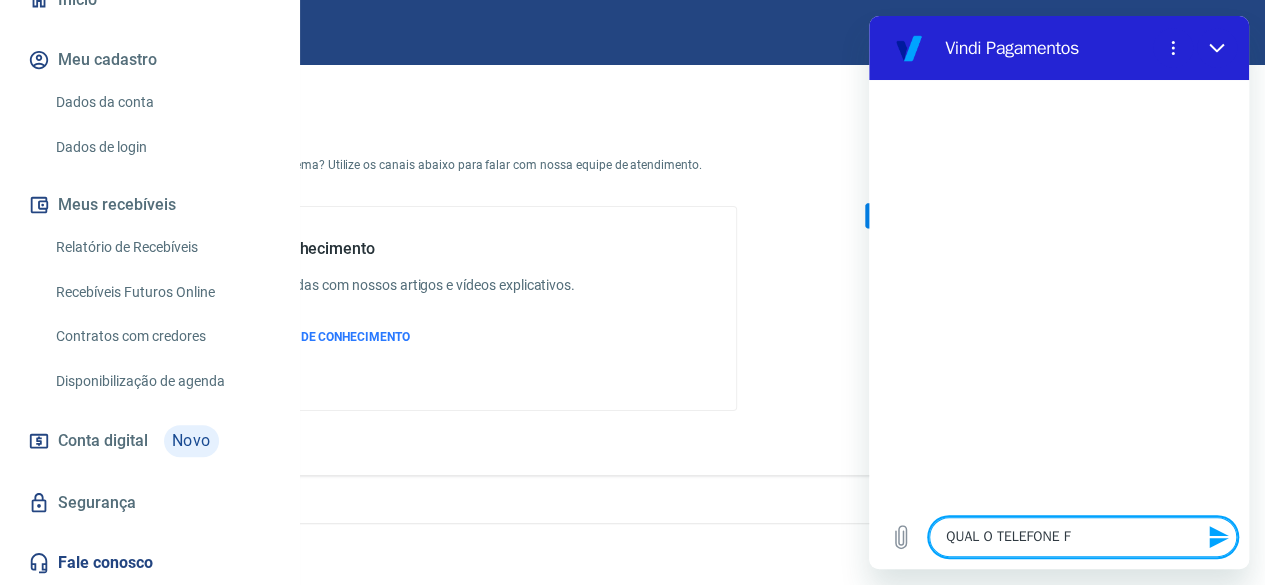 type on "x" 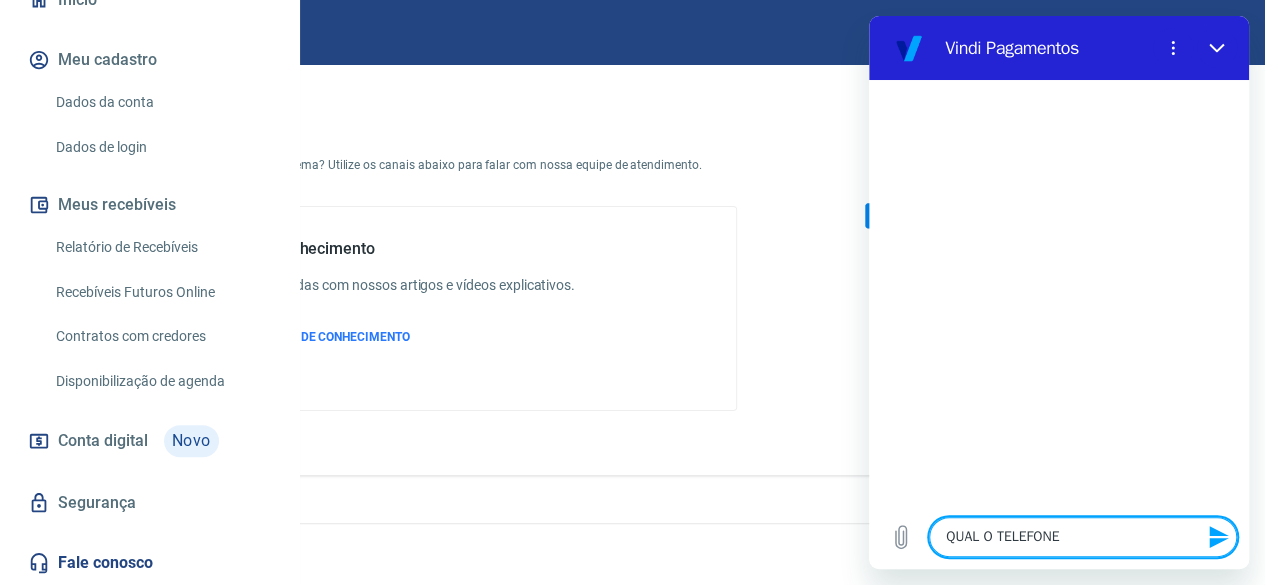type on "x" 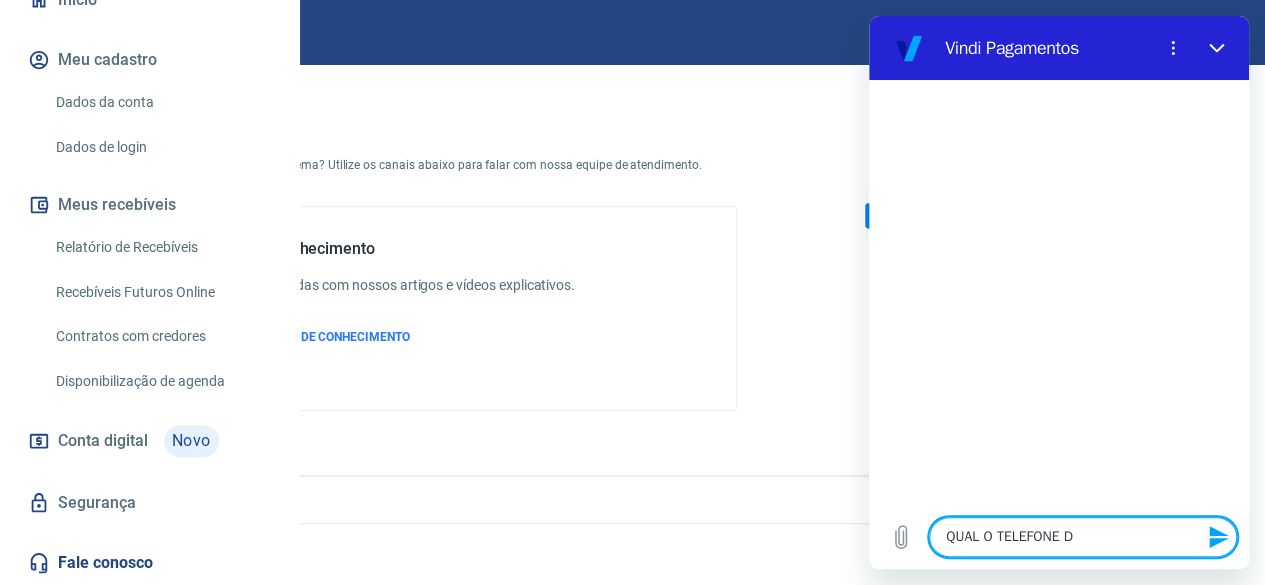type on "QUAL O TELEFONE DA" 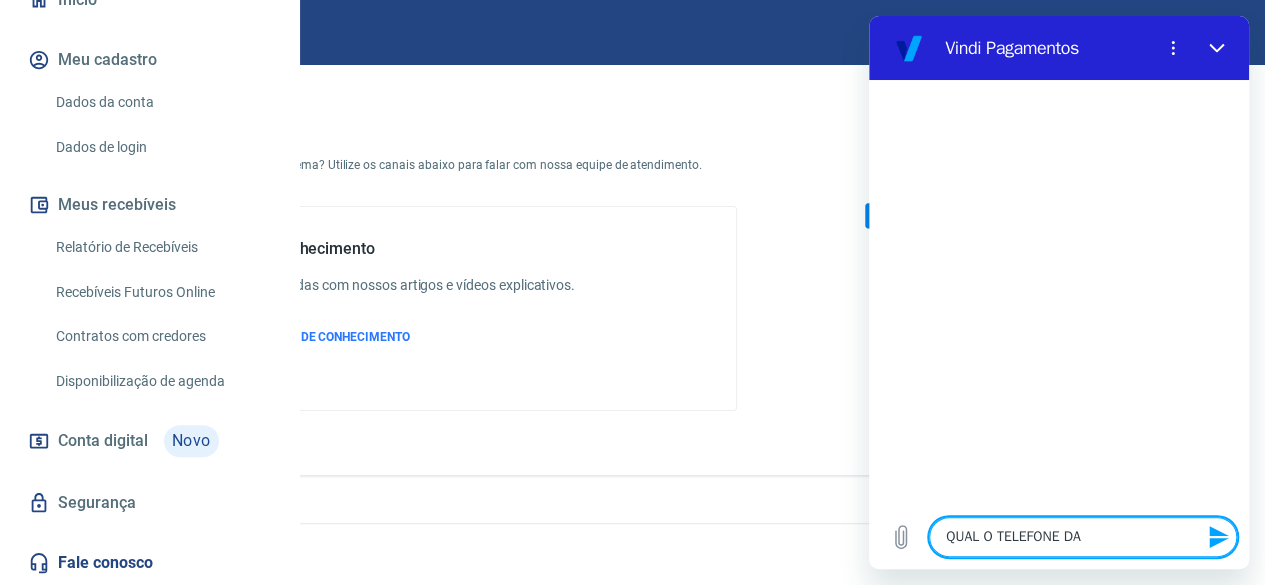 type on "QUAL O TELEFONE DA" 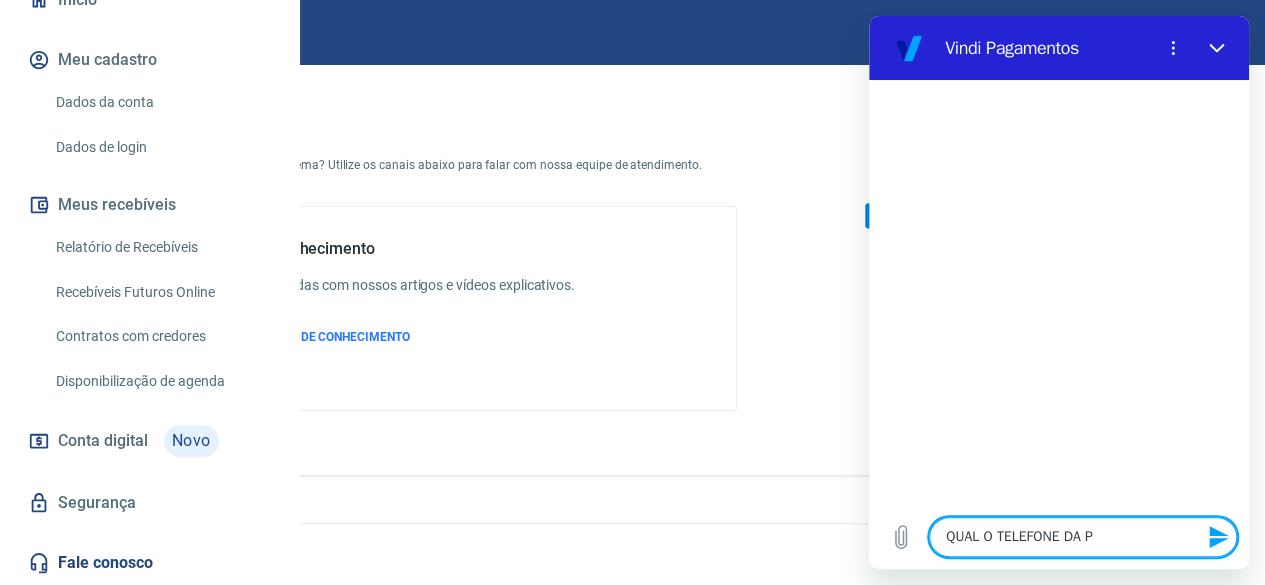 type on "QUAL O TELEFONE DA PR" 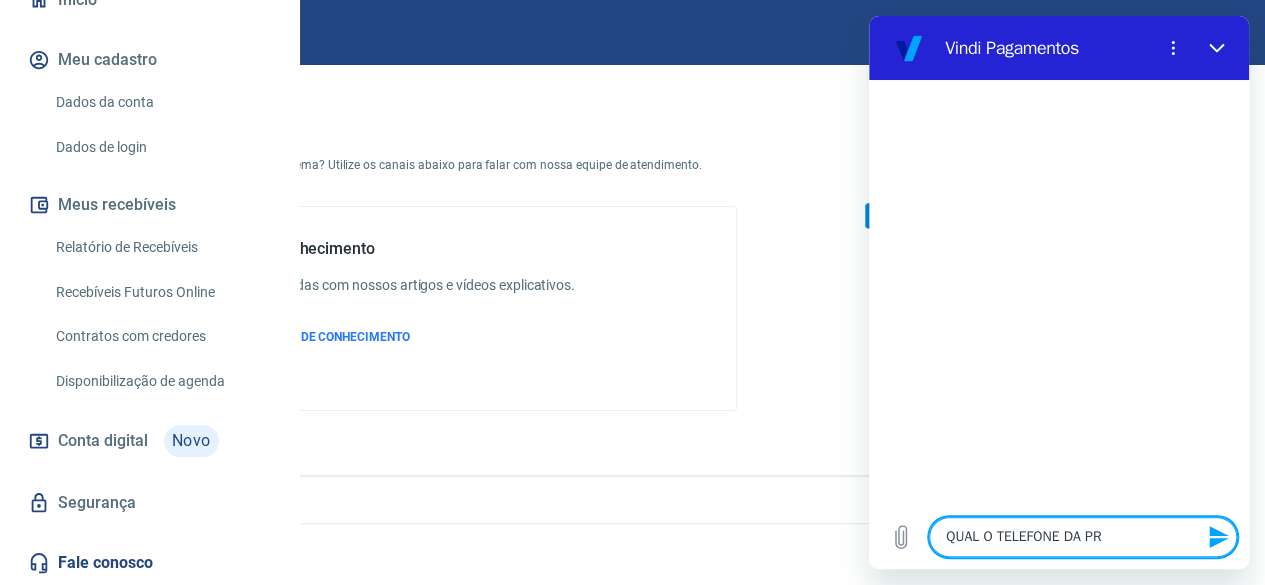 type on "QUAL O TELEFONE DA P" 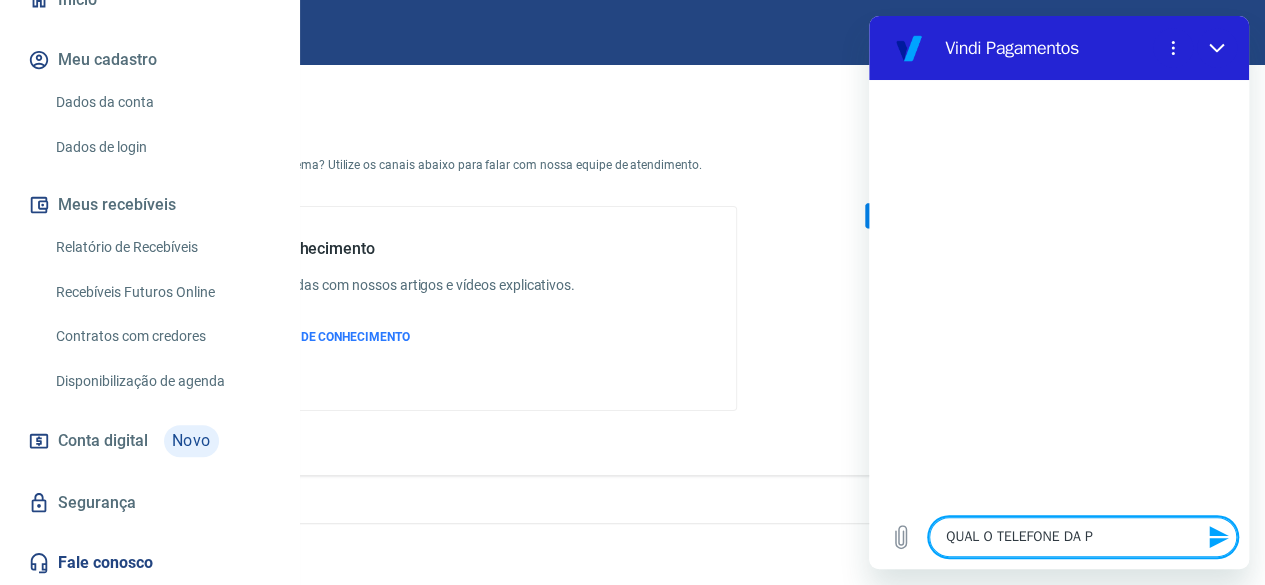 type on "QUAL O TELEFONE DA PL" 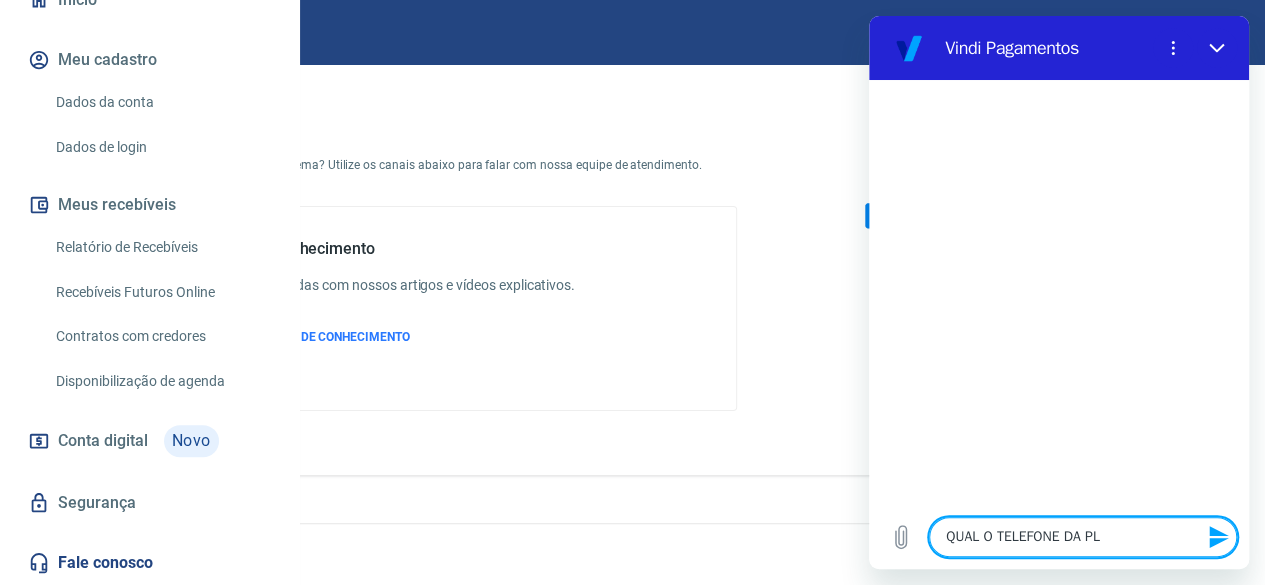 type on "QUAL O TELEFONE DA PLA" 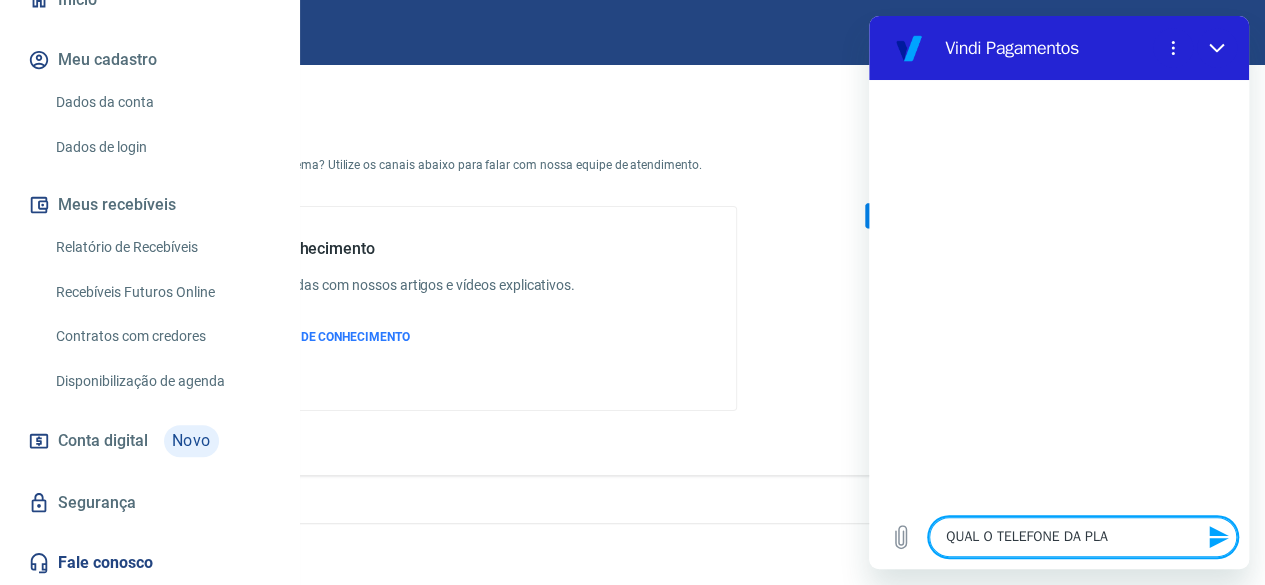 type on "QUAL O TELEFONE DA PLAT" 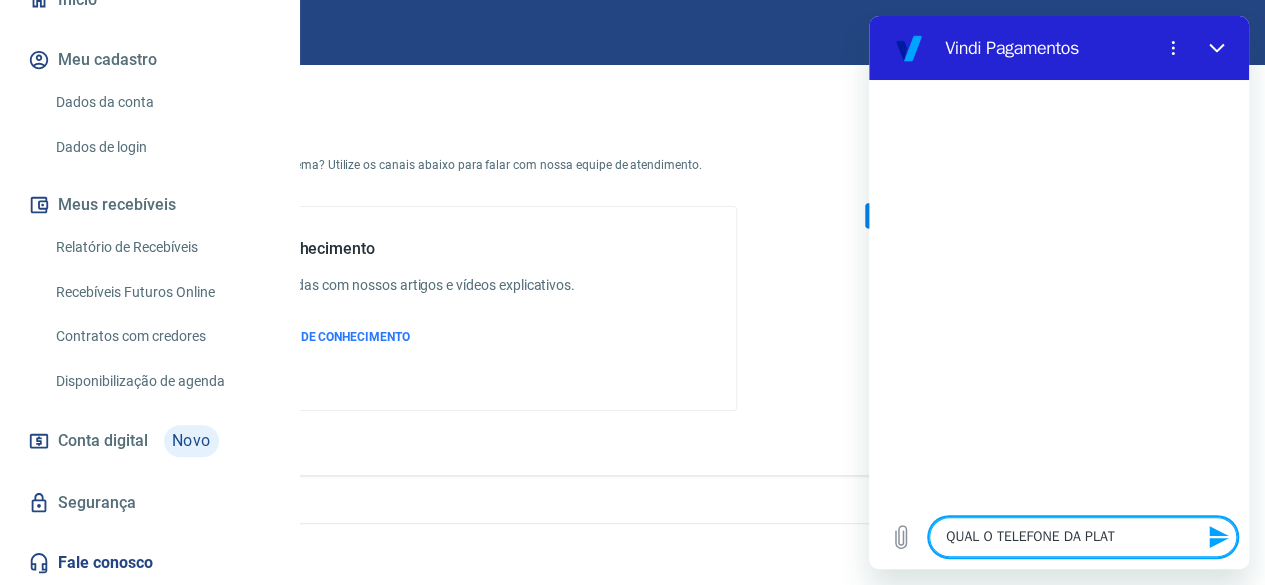 type on "QUAL O TELEFONE DA PLATA" 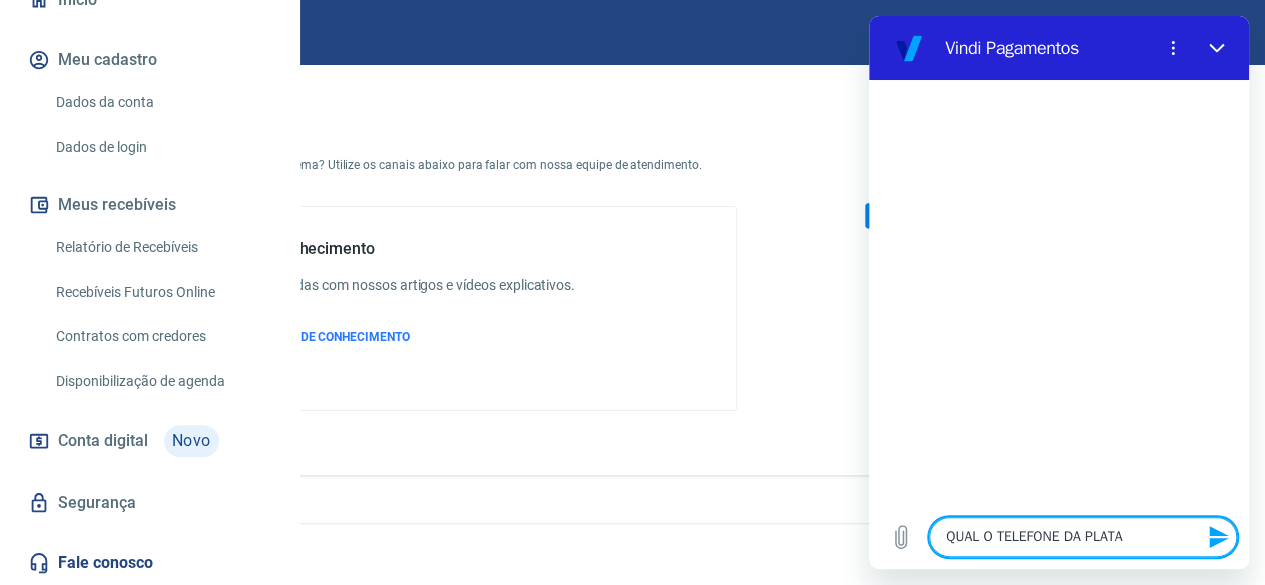 type on "QUAL O TELEFONE DA PLATA" 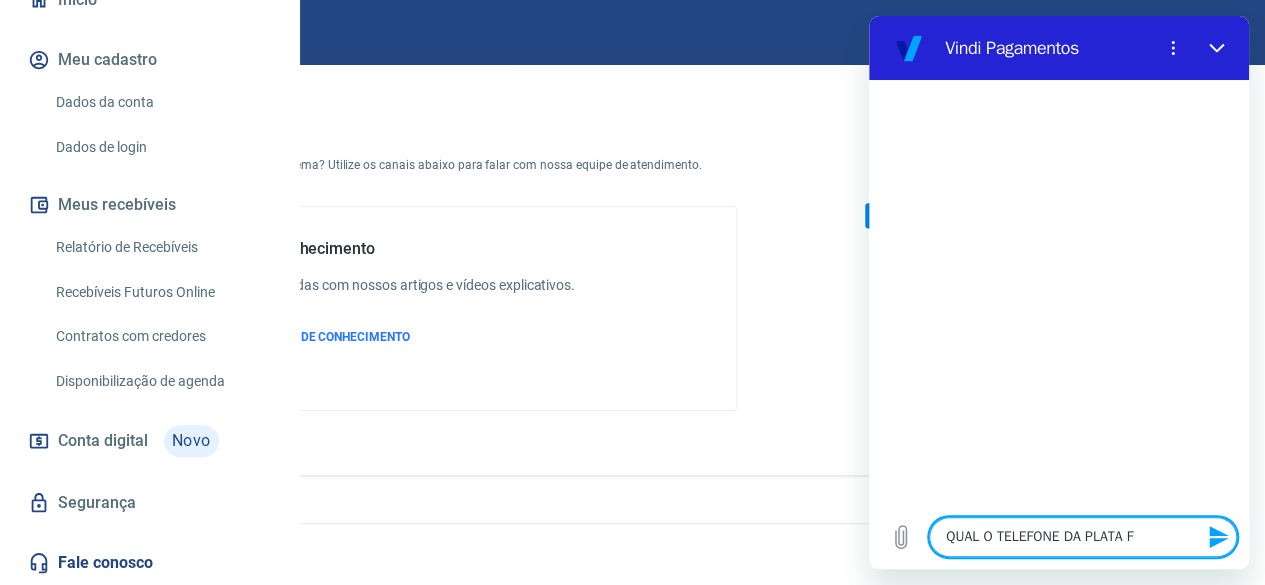 type on "QUAL O TELEFONE DA PLATA FO" 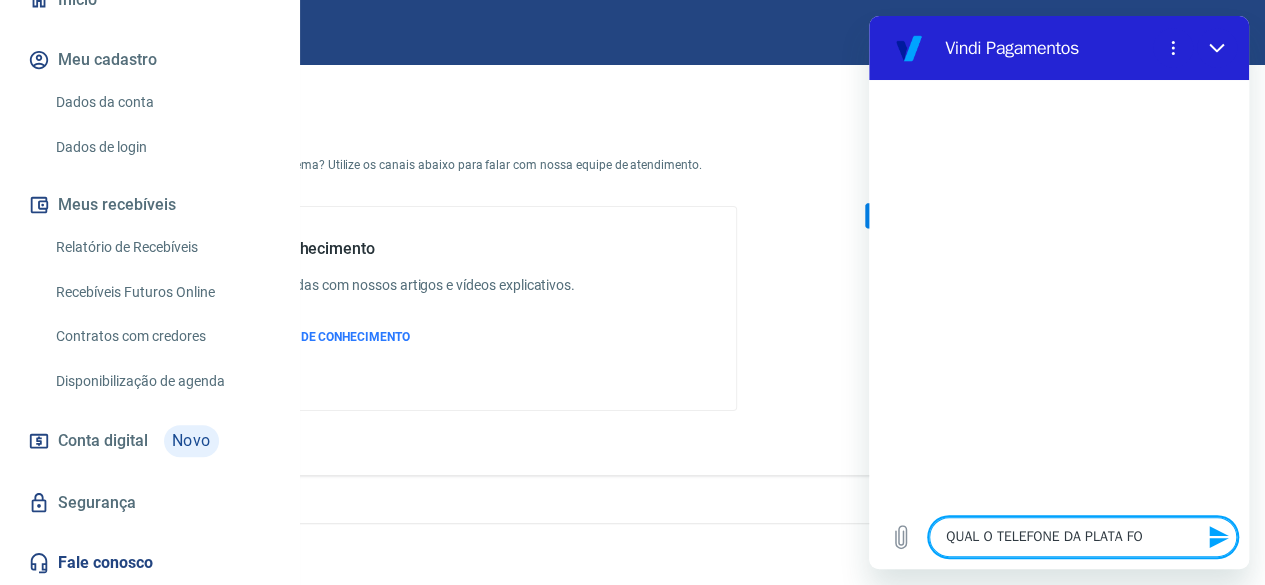 type on "QUAL O TELEFONE DA PLATA FOR" 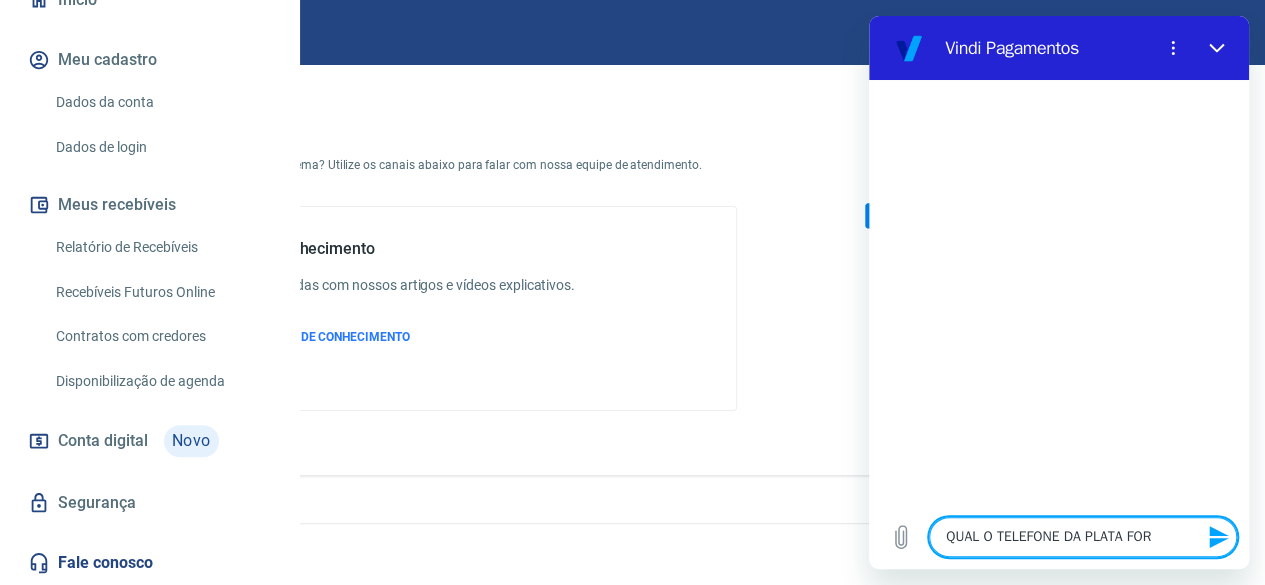 type on "QUAL O TELEFONE DA PLATA FORM" 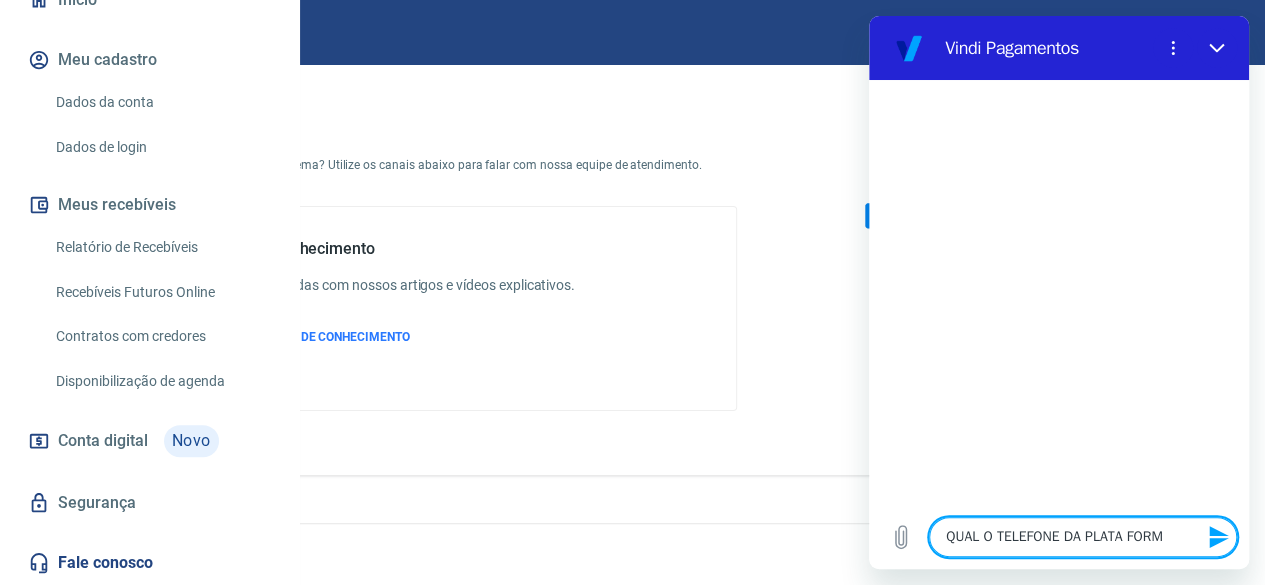 type on "QUAL O TELEFONE DA PLATA FORMA" 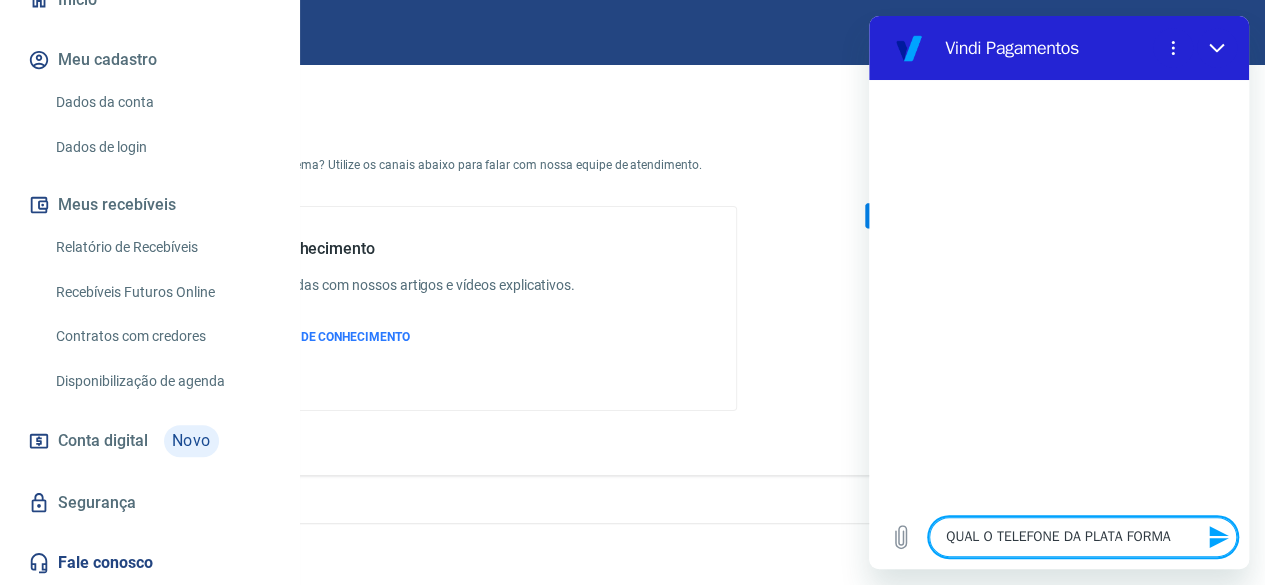 type 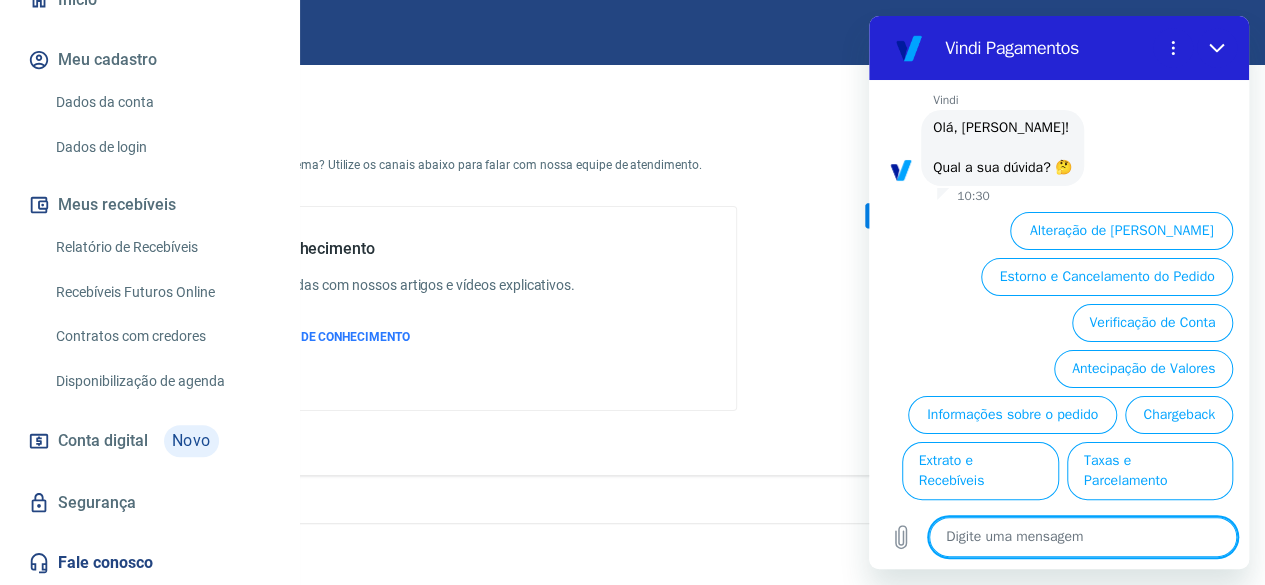 scroll, scrollTop: 97, scrollLeft: 0, axis: vertical 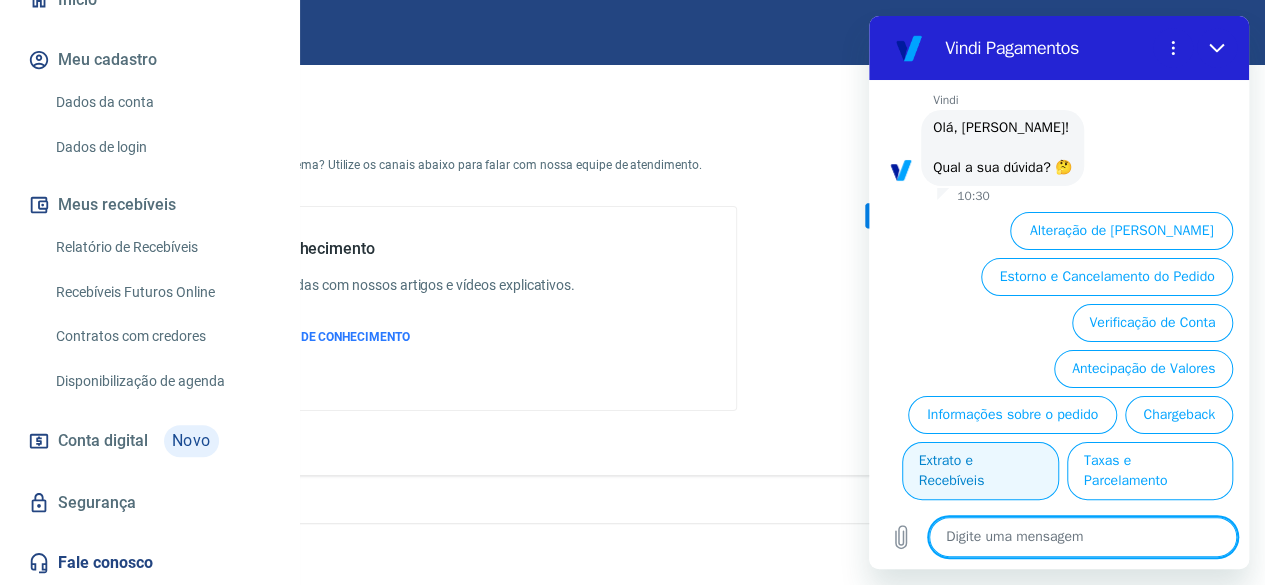 click on "Extrato e Recebíveis" at bounding box center [980, 471] 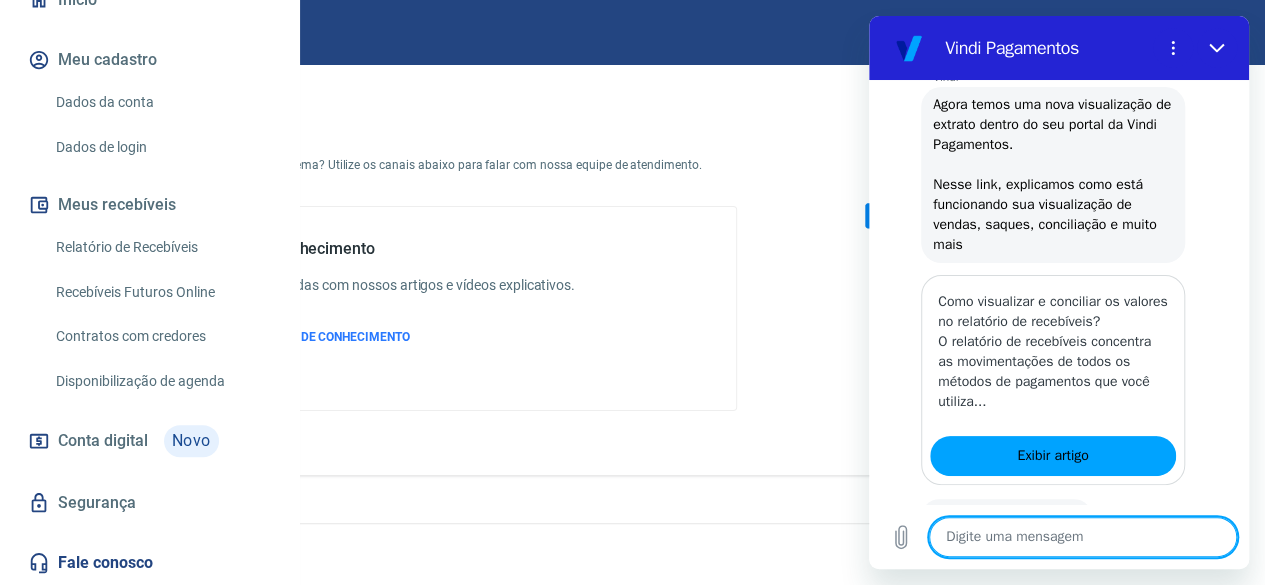 scroll, scrollTop: 370, scrollLeft: 0, axis: vertical 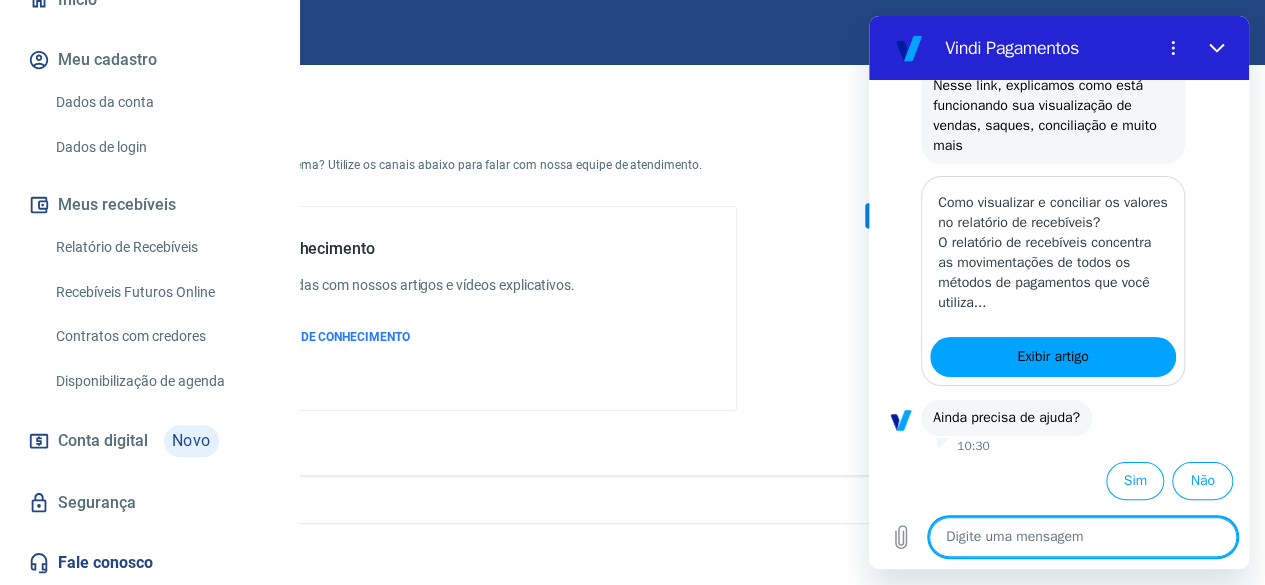 click at bounding box center (1083, 537) 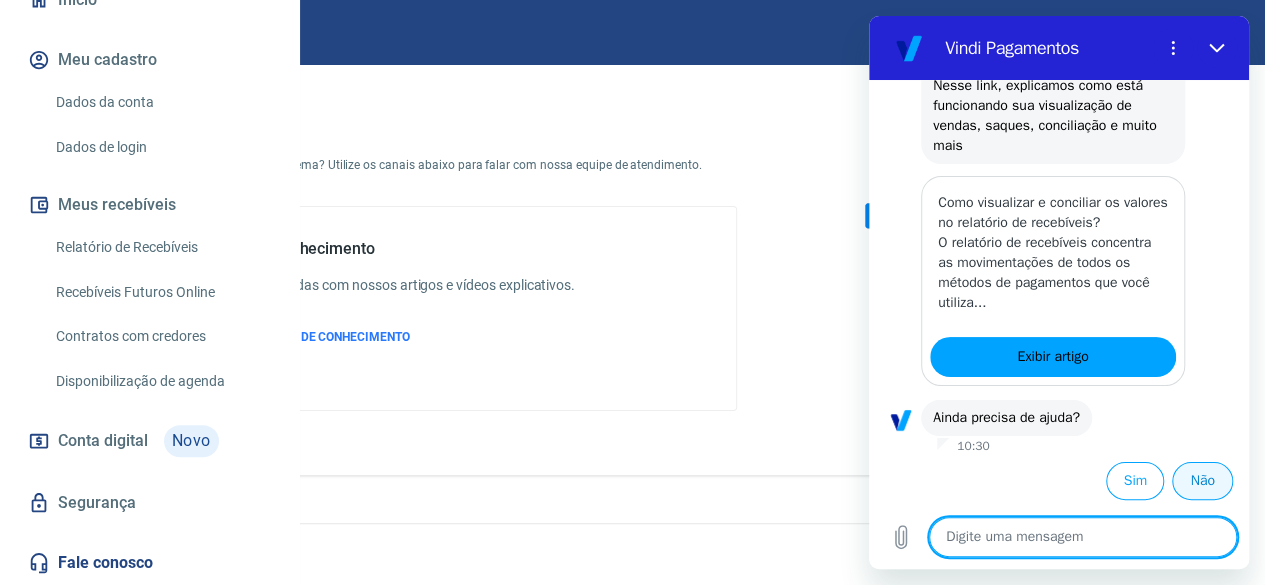 click on "Não" at bounding box center [1202, 481] 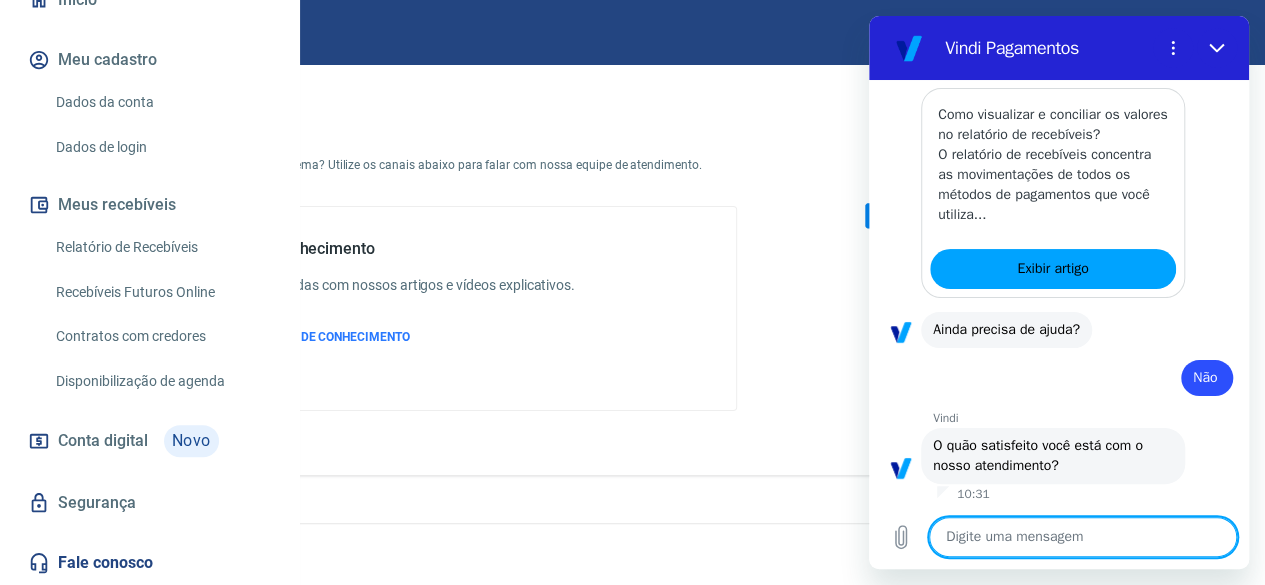 type on "x" 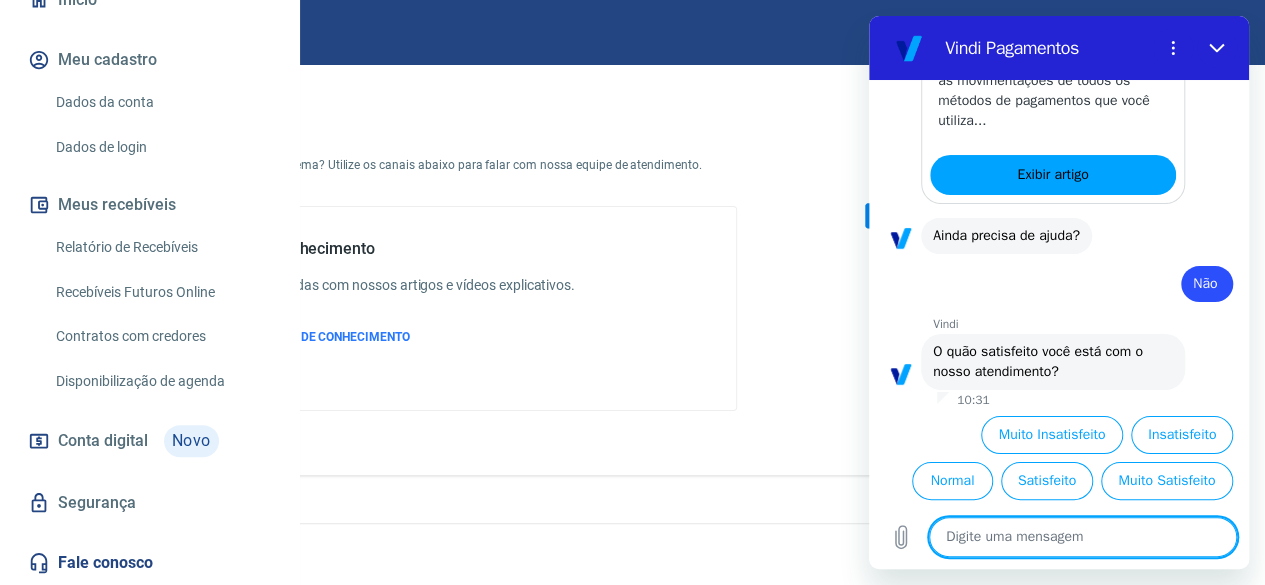 scroll, scrollTop: 550, scrollLeft: 0, axis: vertical 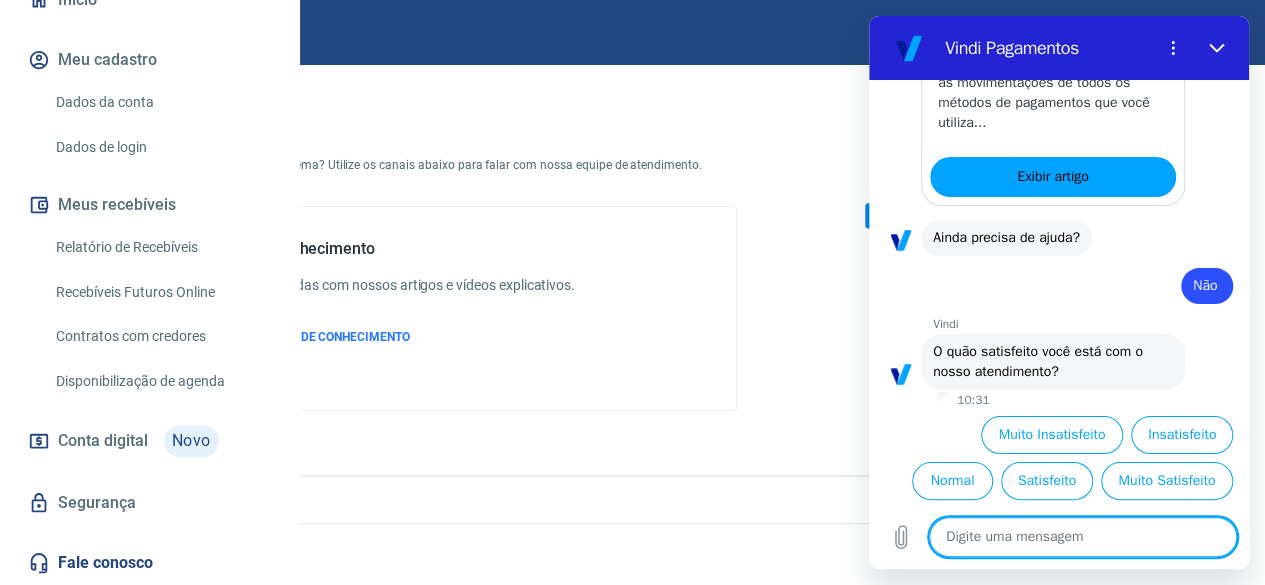 type on "P" 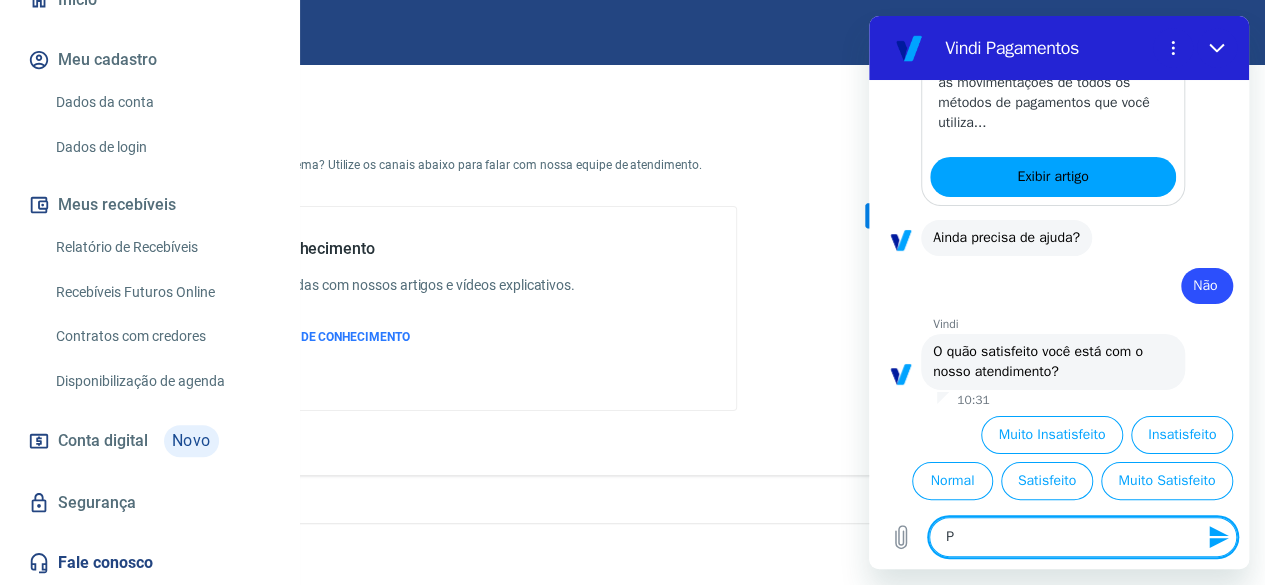 type on "P" 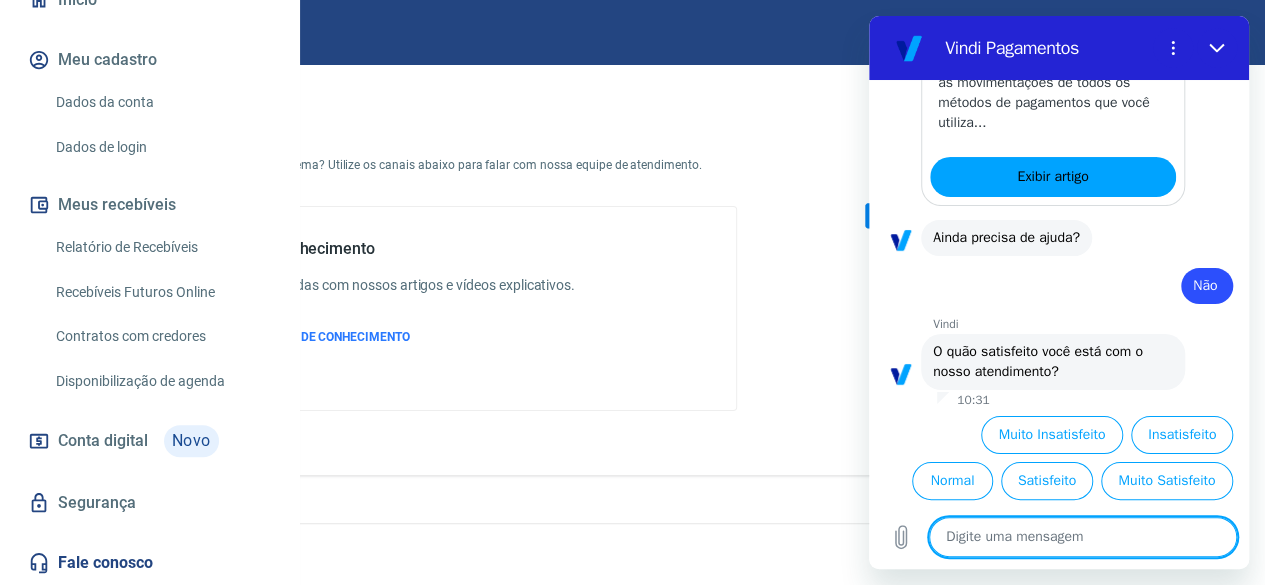 type on "T" 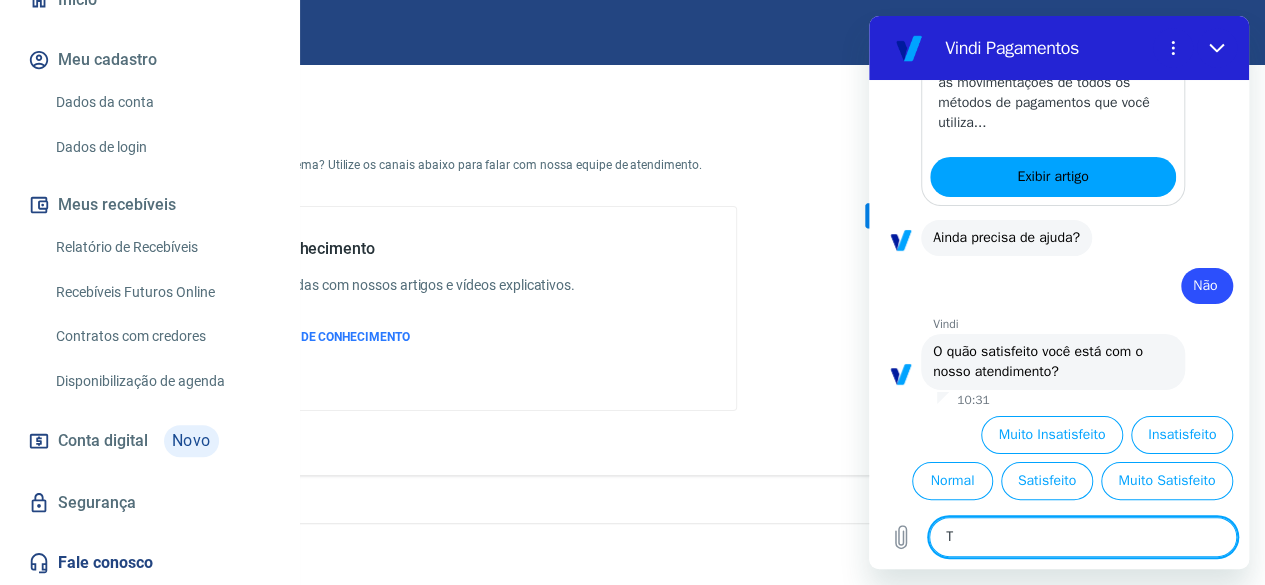 type on "TE" 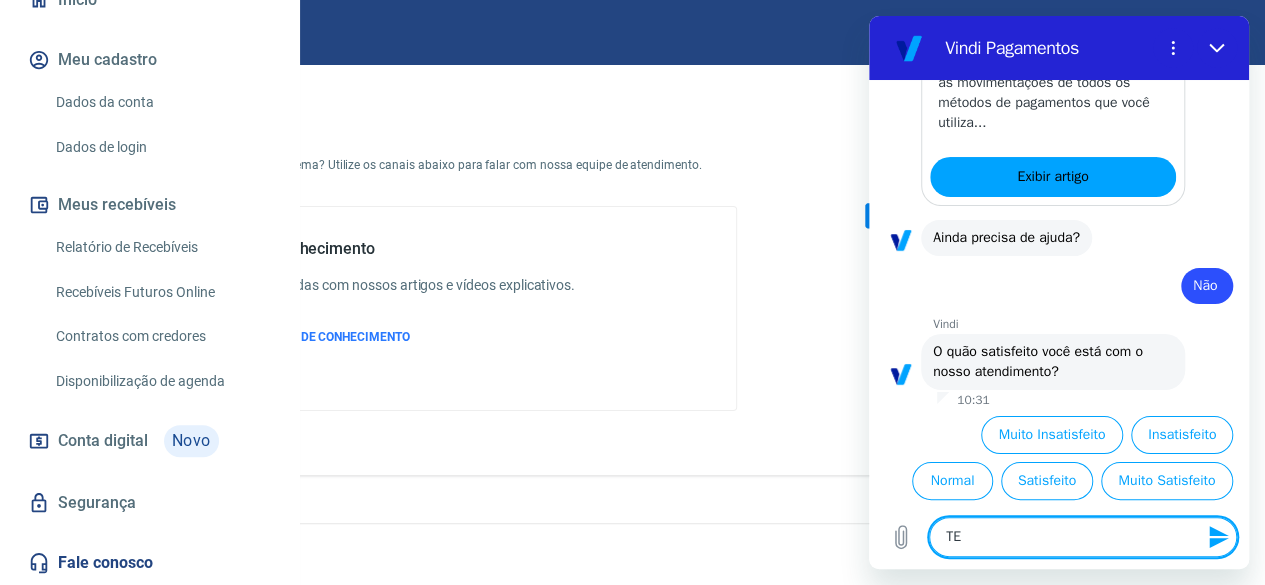 type on "TEL" 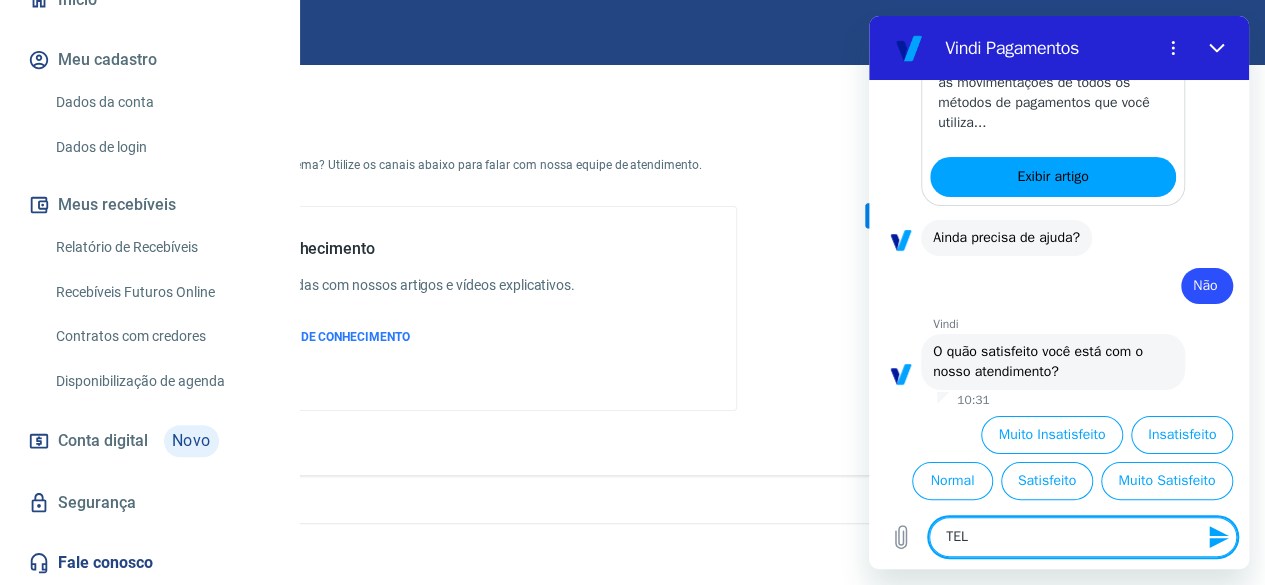 type on "TELE" 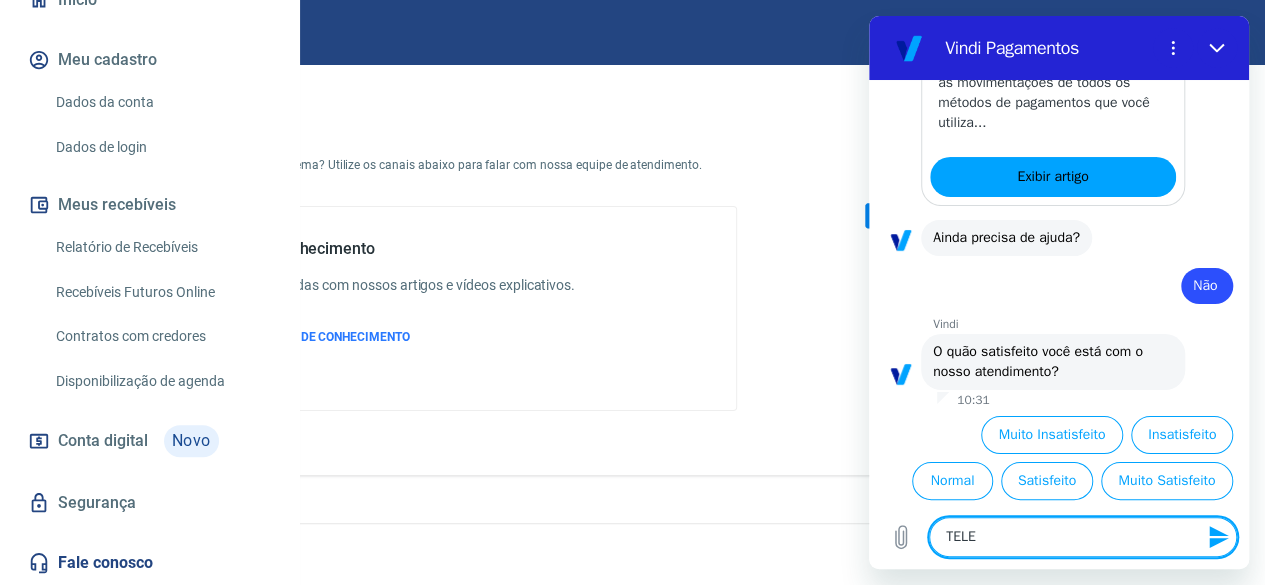 type on "TELEF" 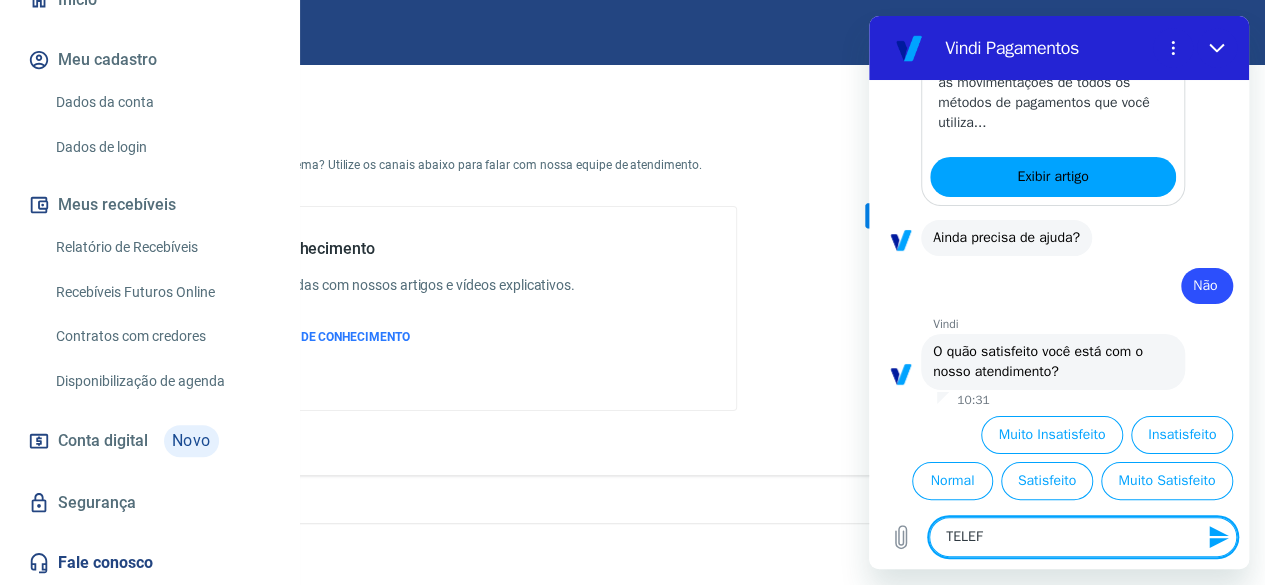 type on "TELEFO" 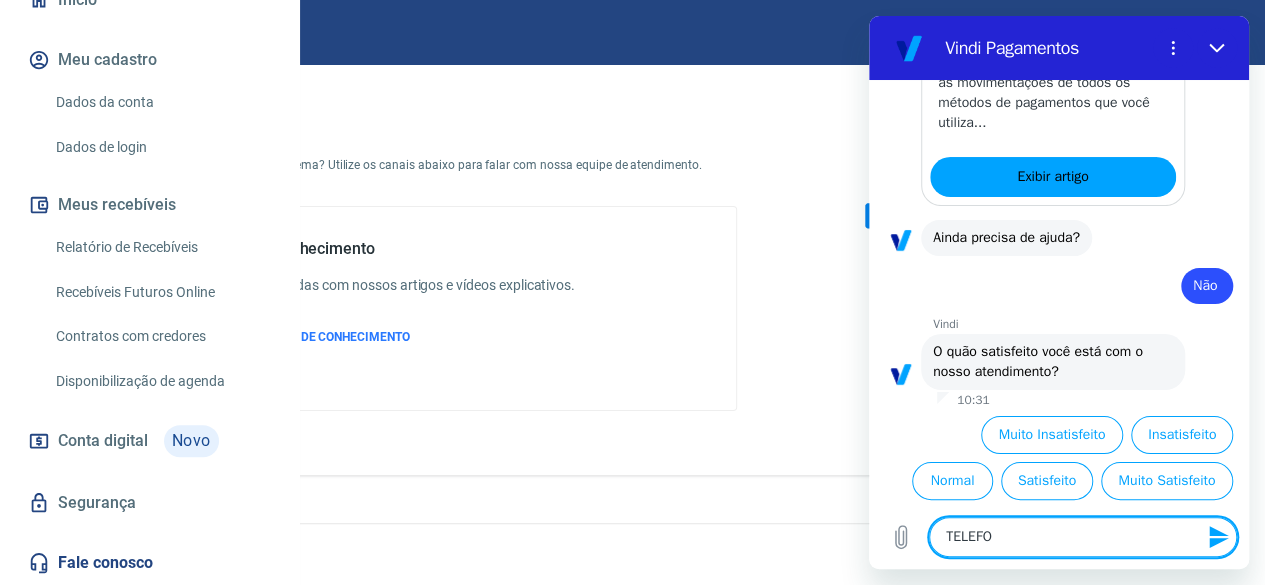 type on "TELEFON" 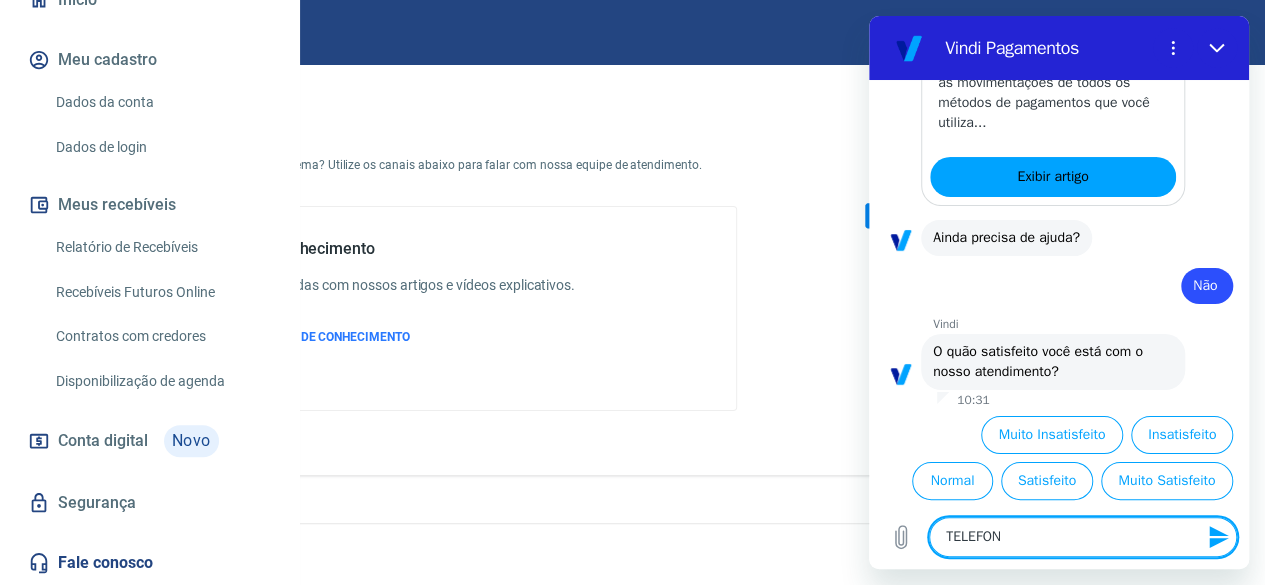 type on "TELEFONE" 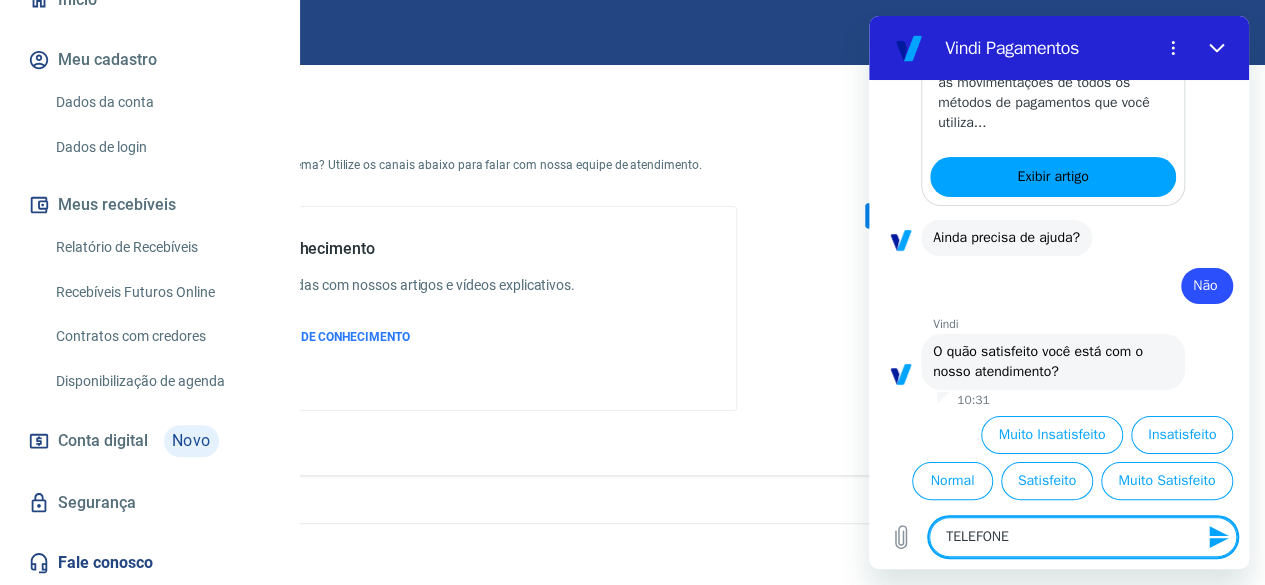 type on "TELEFONE" 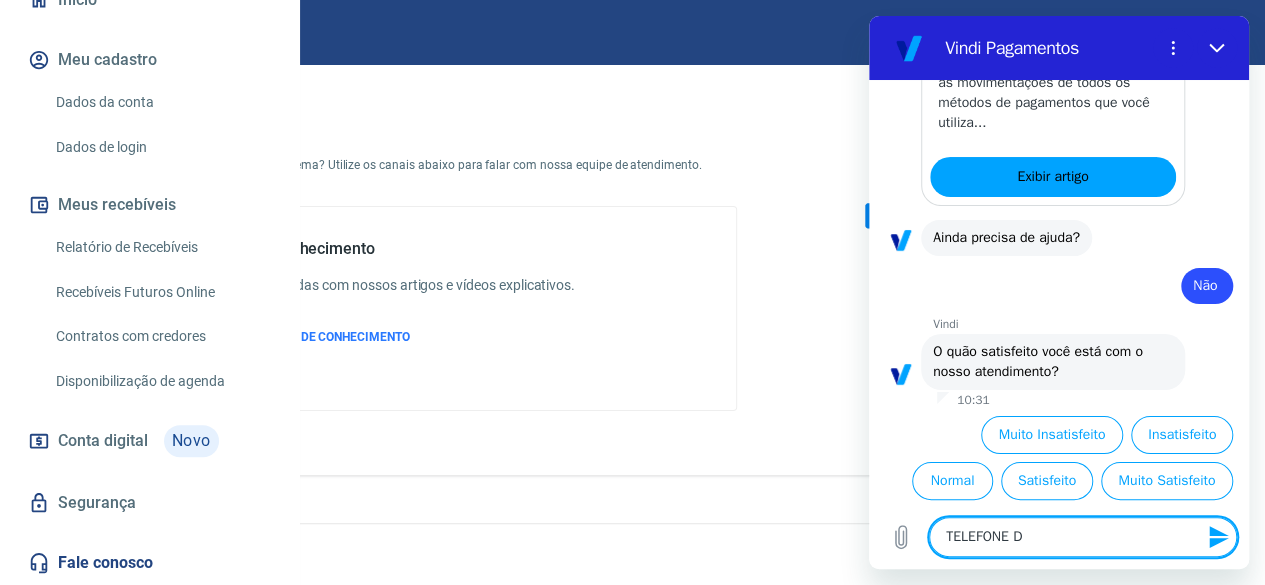 type on "TELEFONE DA" 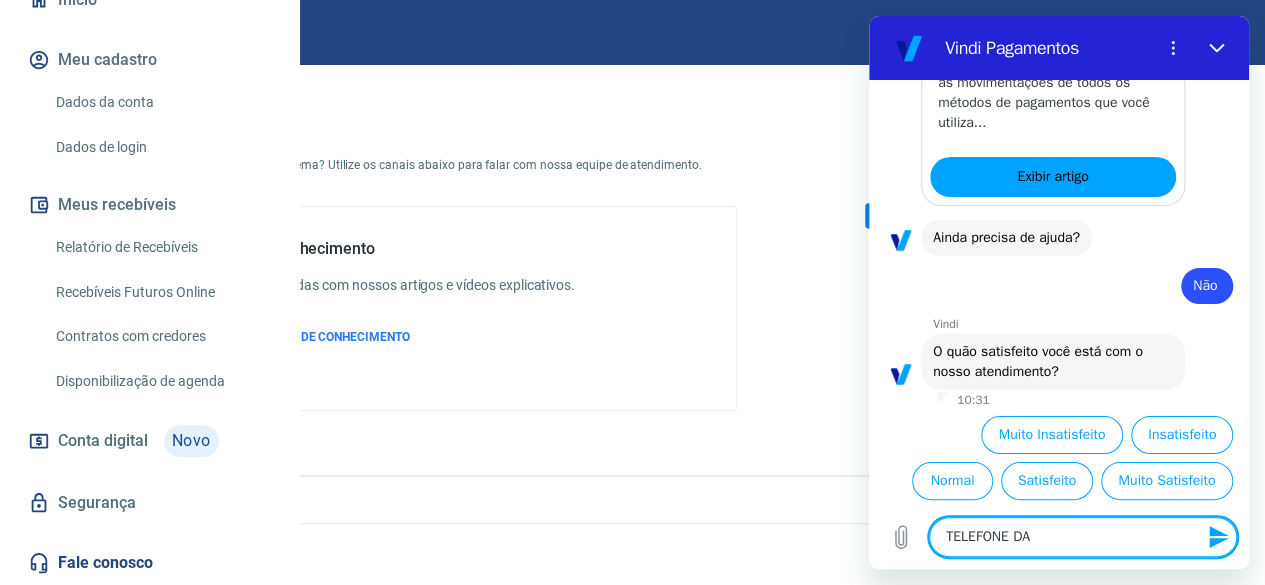 type on "TELEFONE DA" 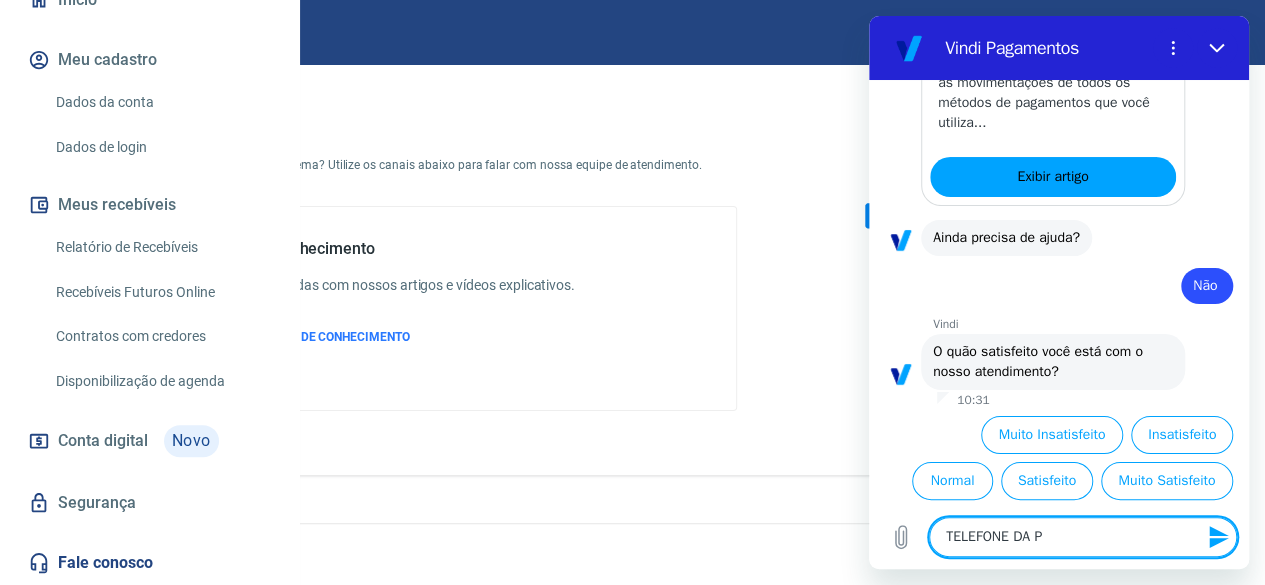 type on "TELEFONE DA PL" 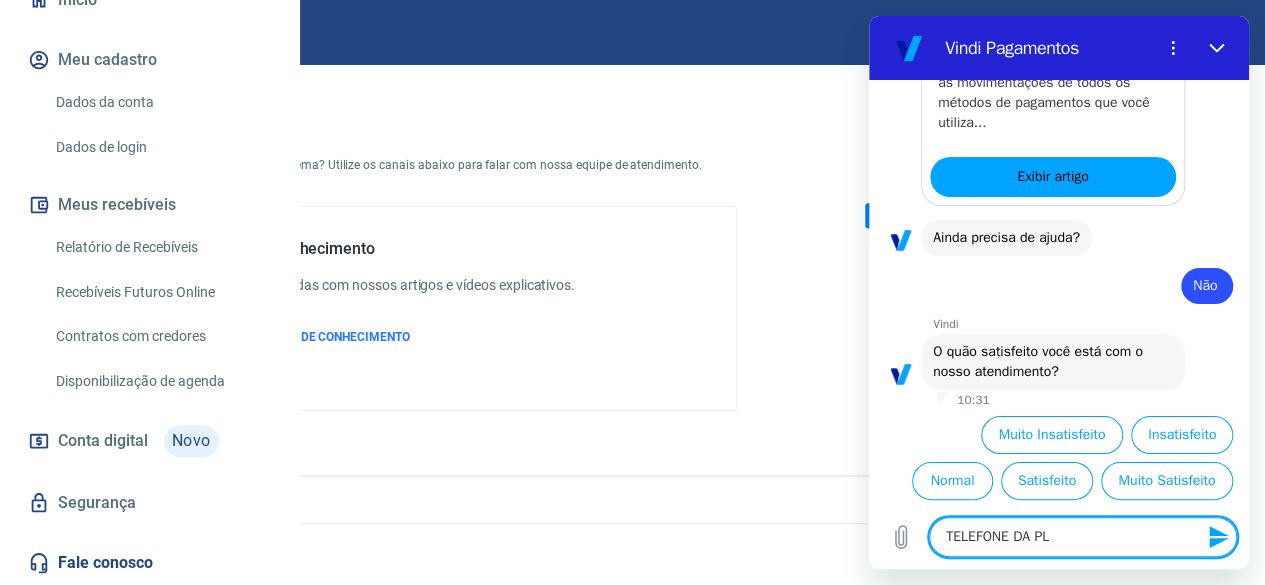 type on "TELEFONE DA PLA" 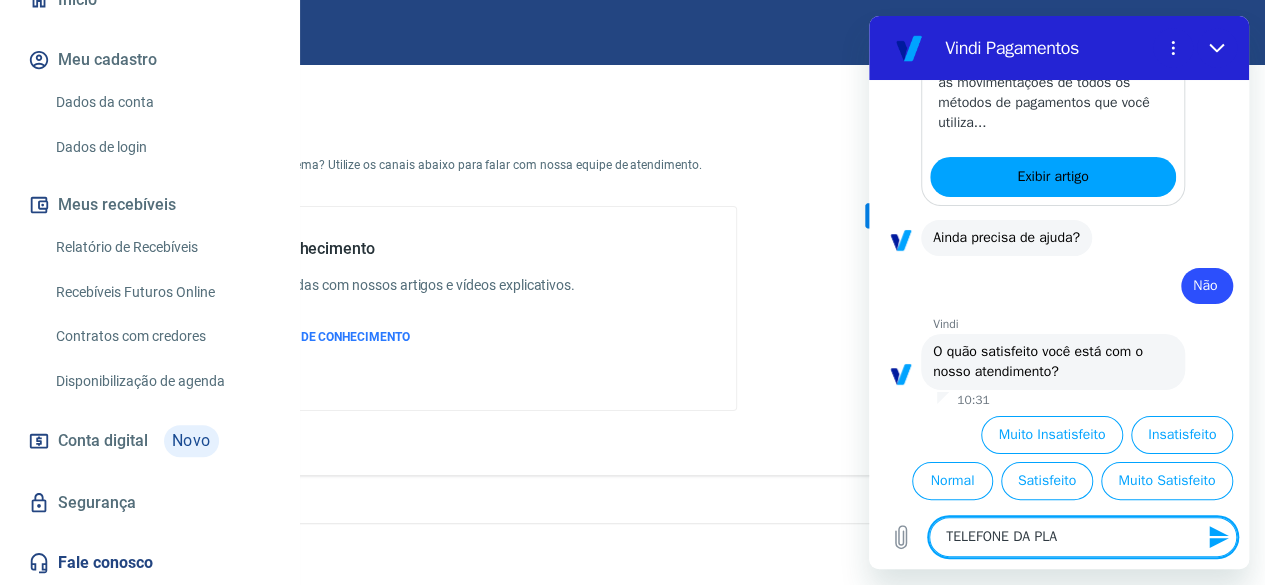 type on "TELEFONE DA PLAT" 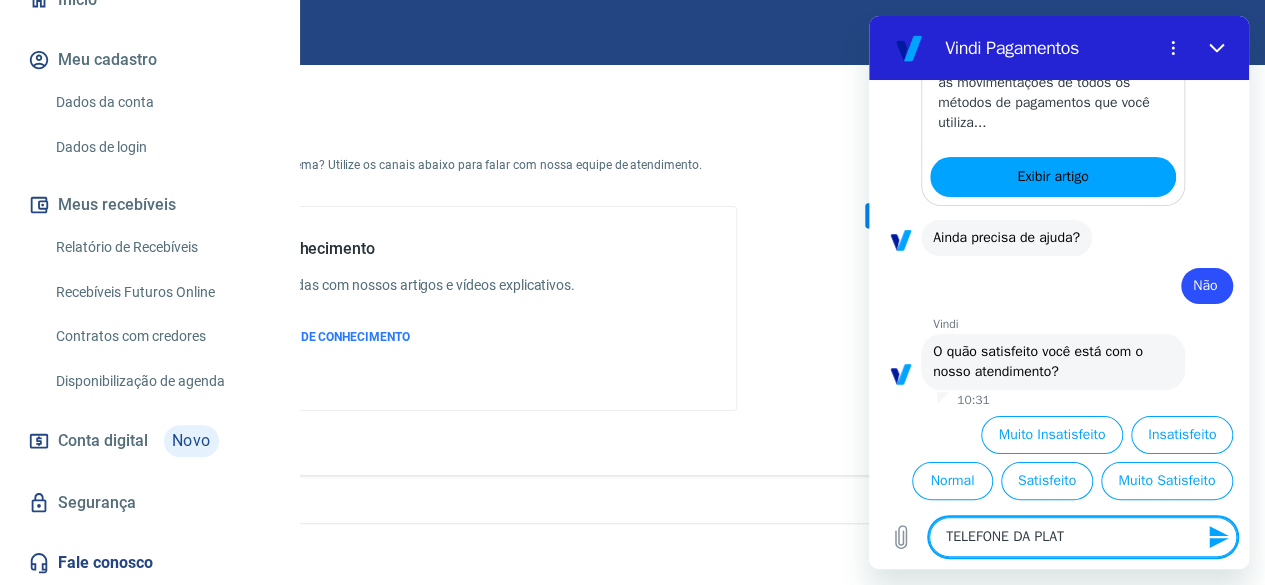 type on "TELEFONE DA PLATA" 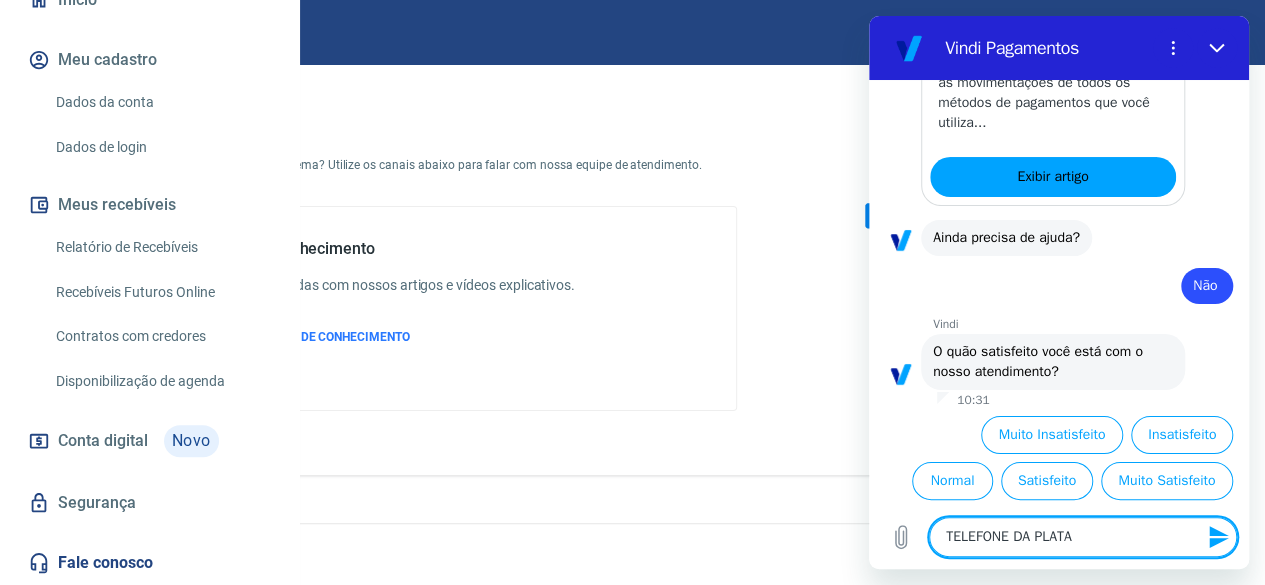 type on "TELEFONE DA PLATAF" 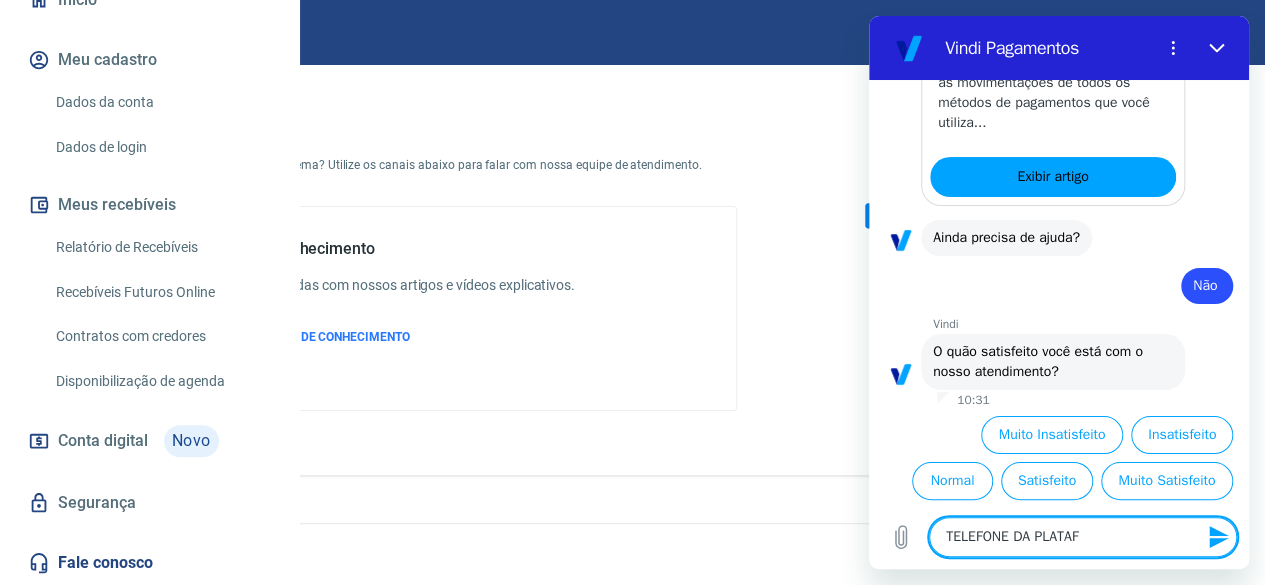 type on "x" 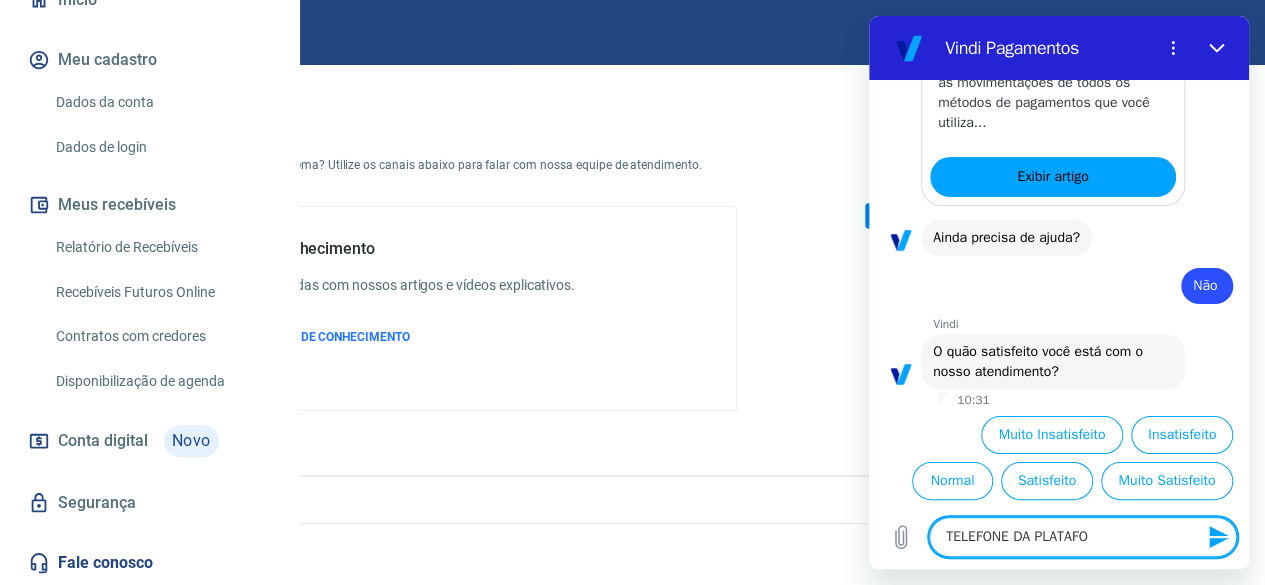 type on "TELEFONE DA PLATAFOR" 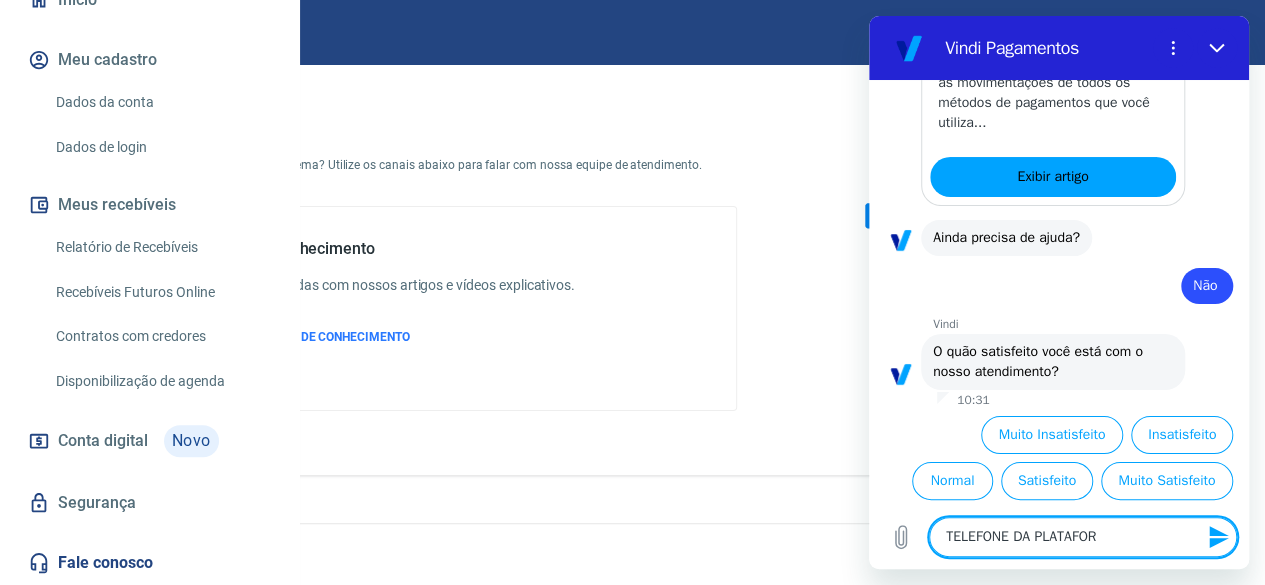 type on "TELEFONE DA PLATAFORM" 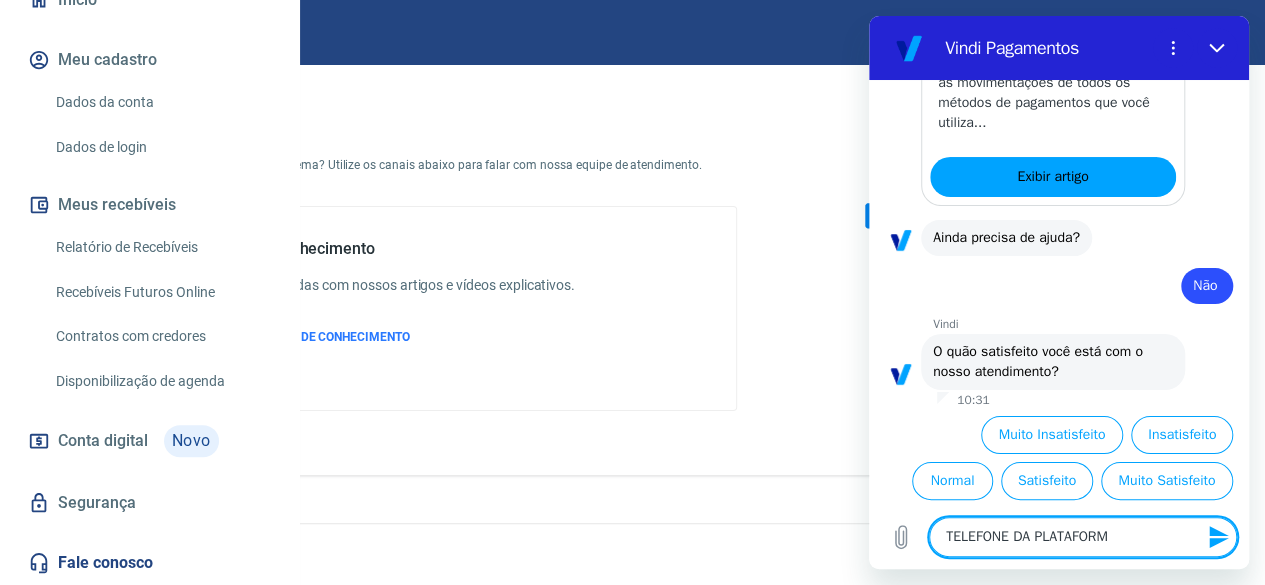 type on "TELEFONE DA PLATAFORMA" 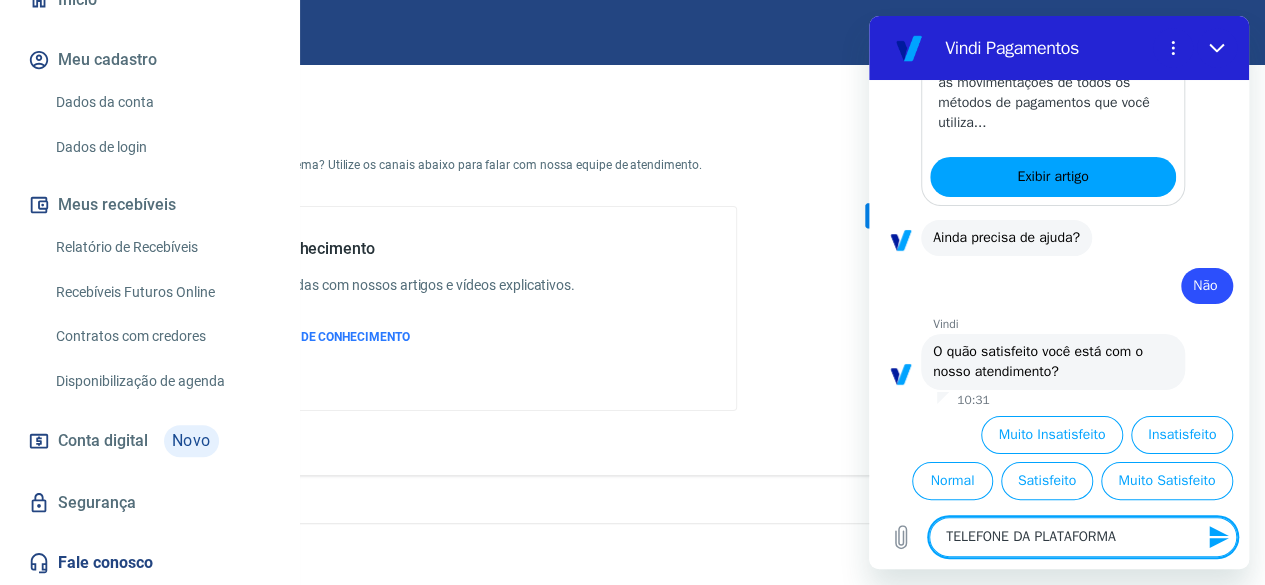 type on "TELEFONE DA PLATAFORMA" 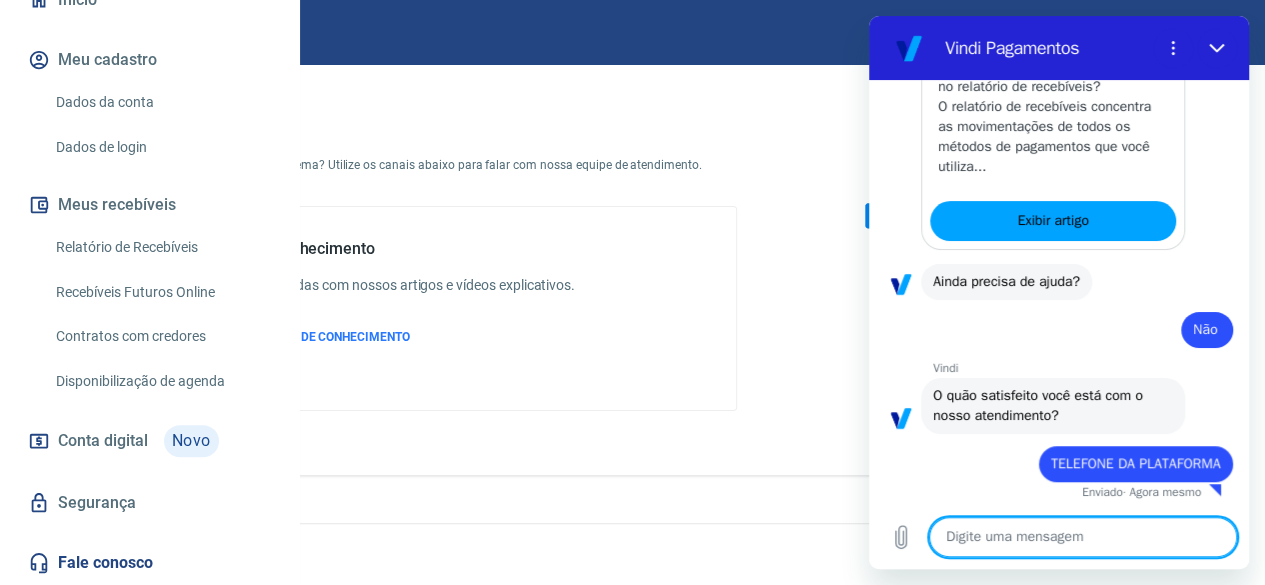 type on "x" 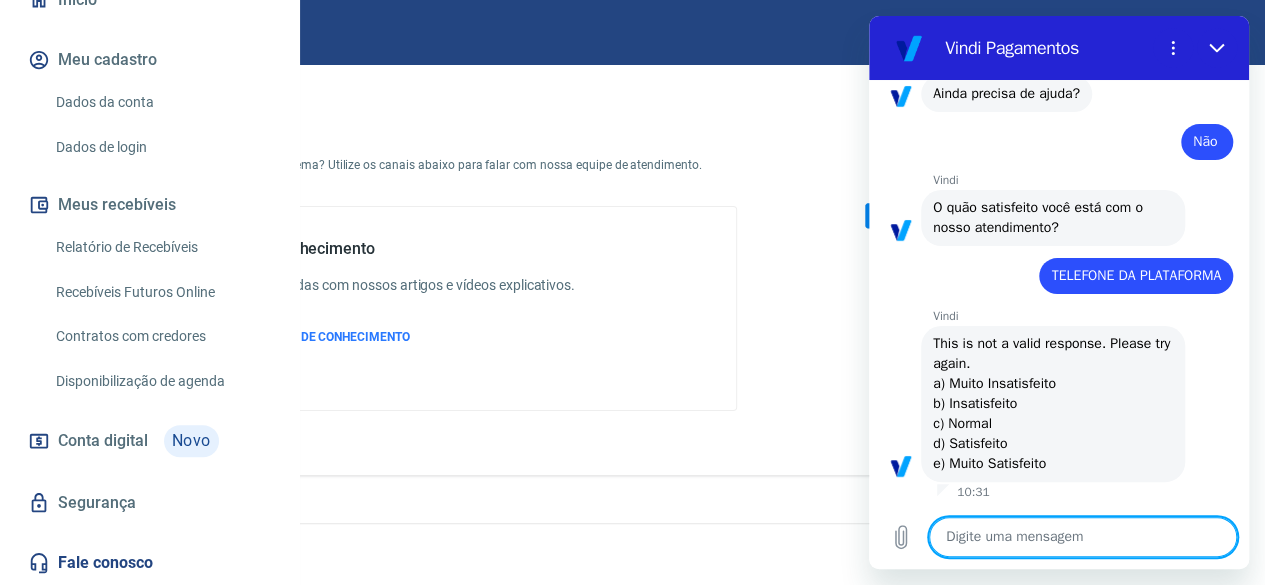 scroll, scrollTop: 693, scrollLeft: 0, axis: vertical 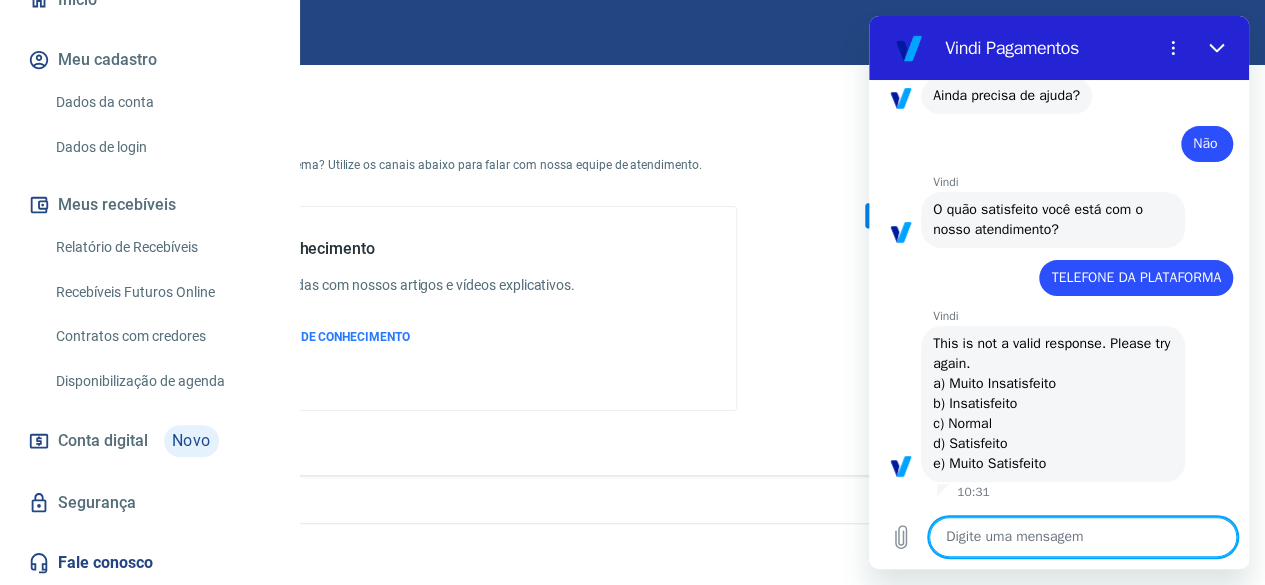 type 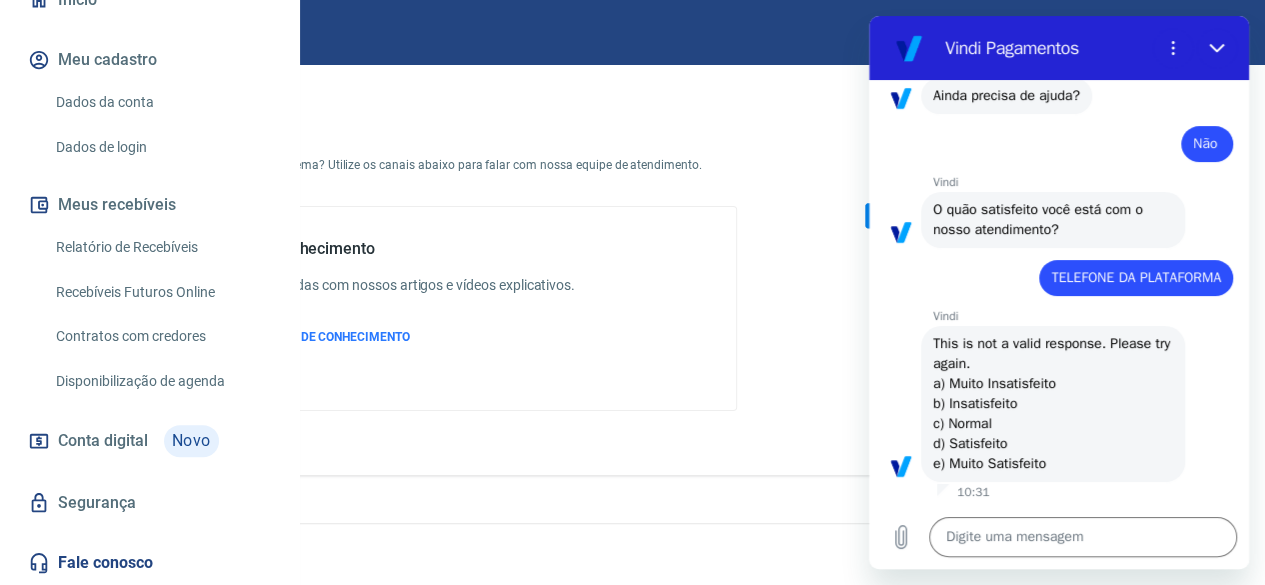 type on "x" 